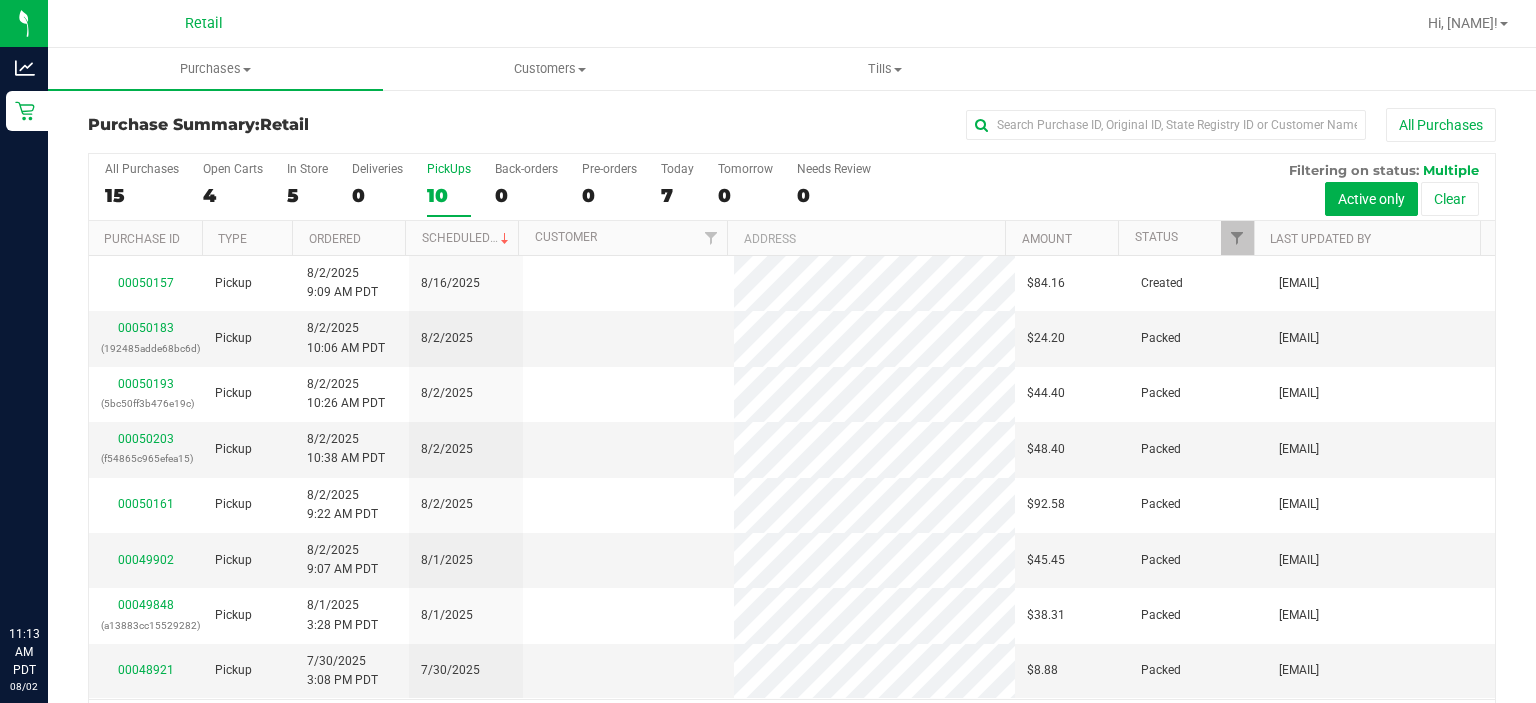 scroll, scrollTop: 0, scrollLeft: 0, axis: both 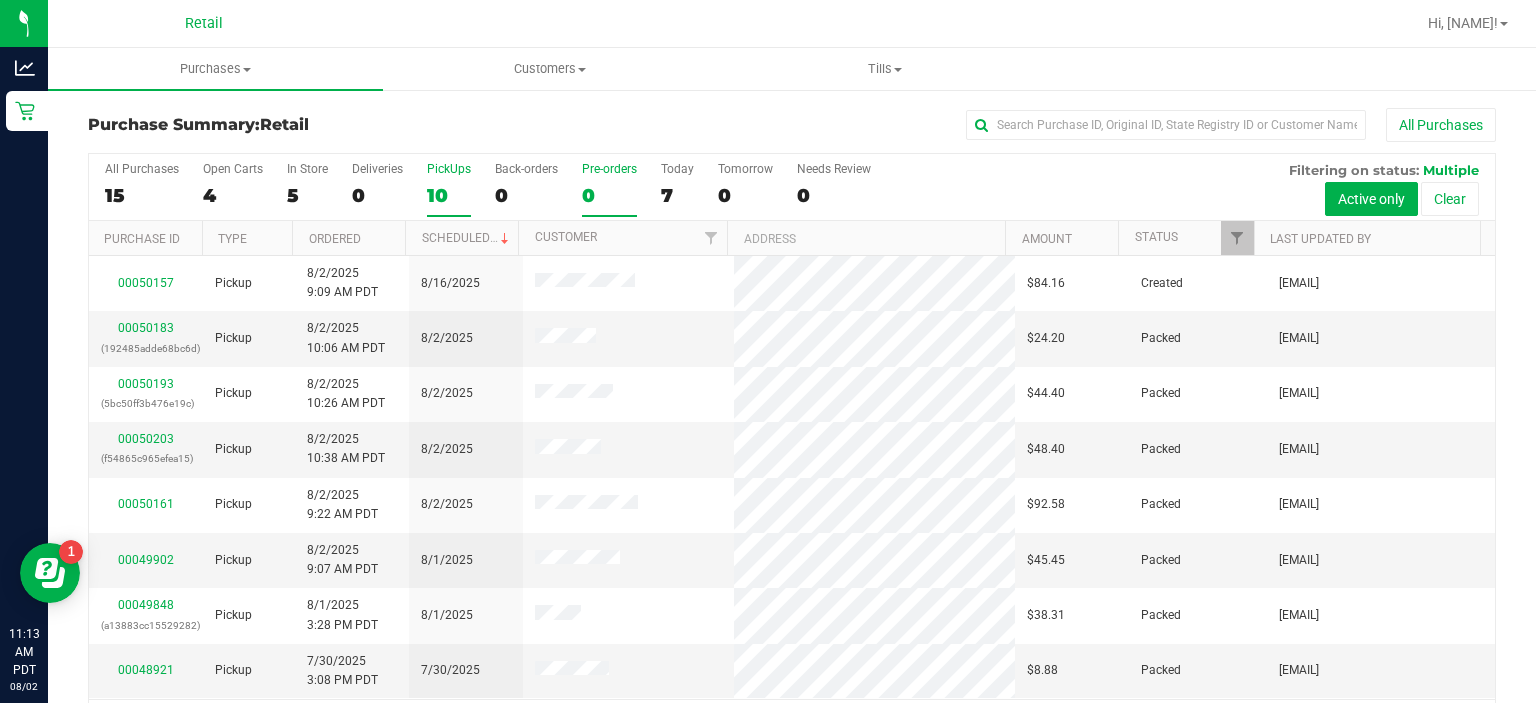 click on "Pre-orders" at bounding box center (609, 169) 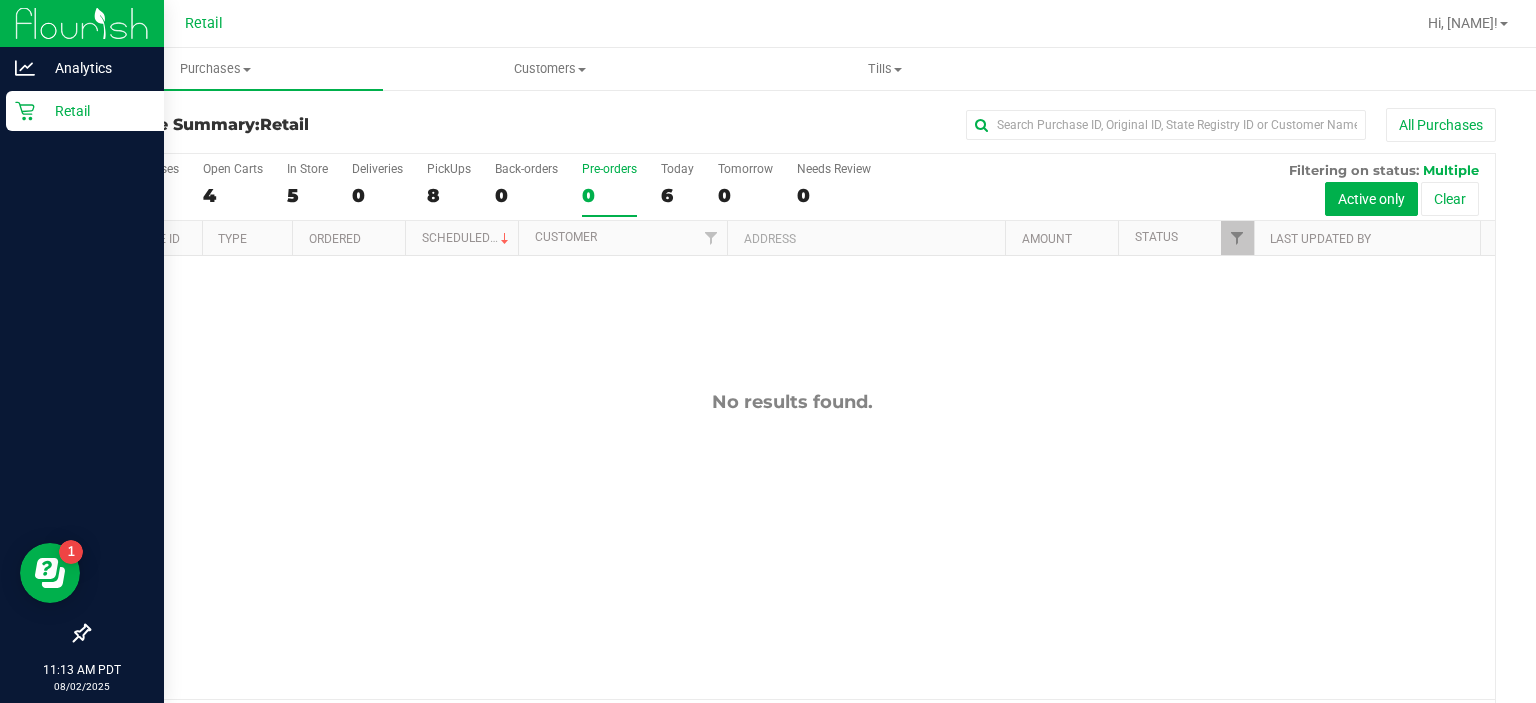 click on "Retail" at bounding box center (85, 111) 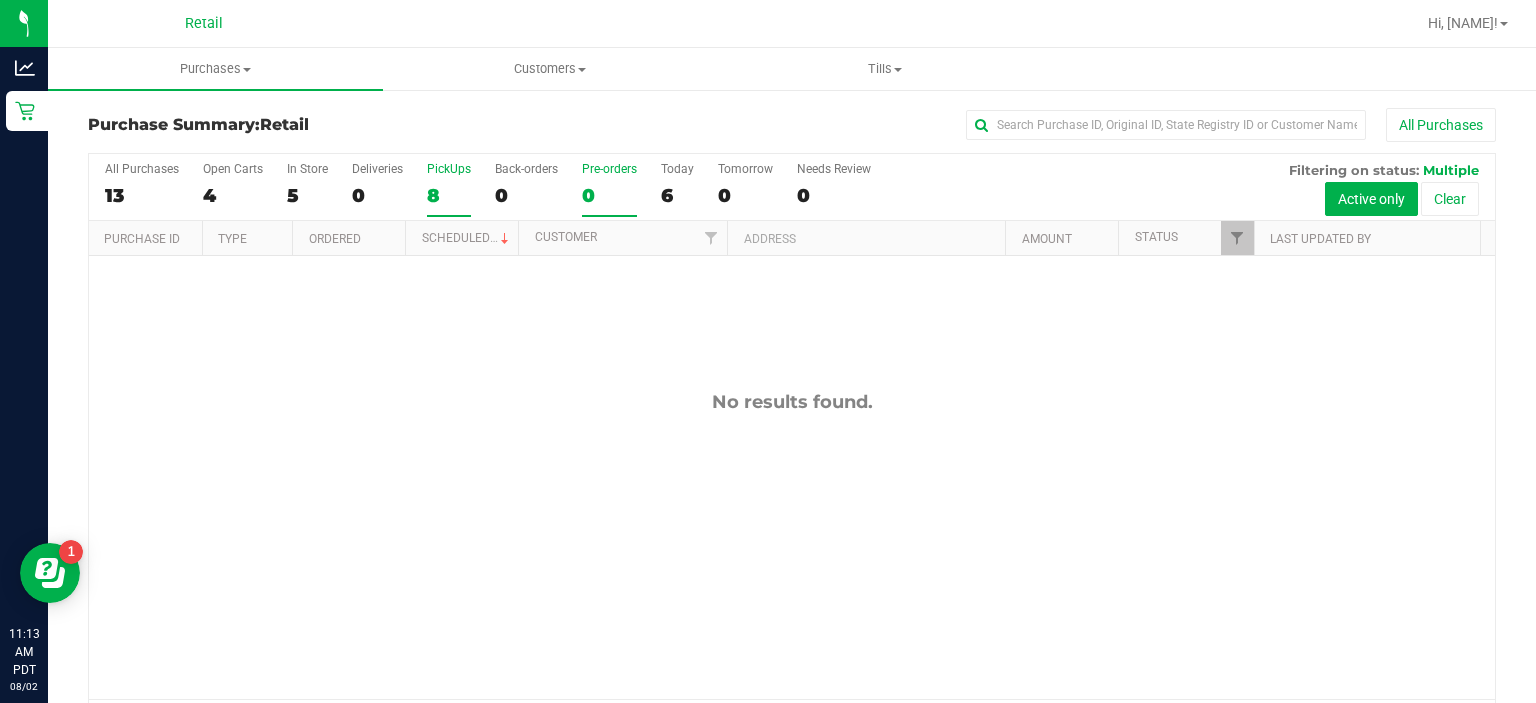 click on "PickUps" at bounding box center [449, 169] 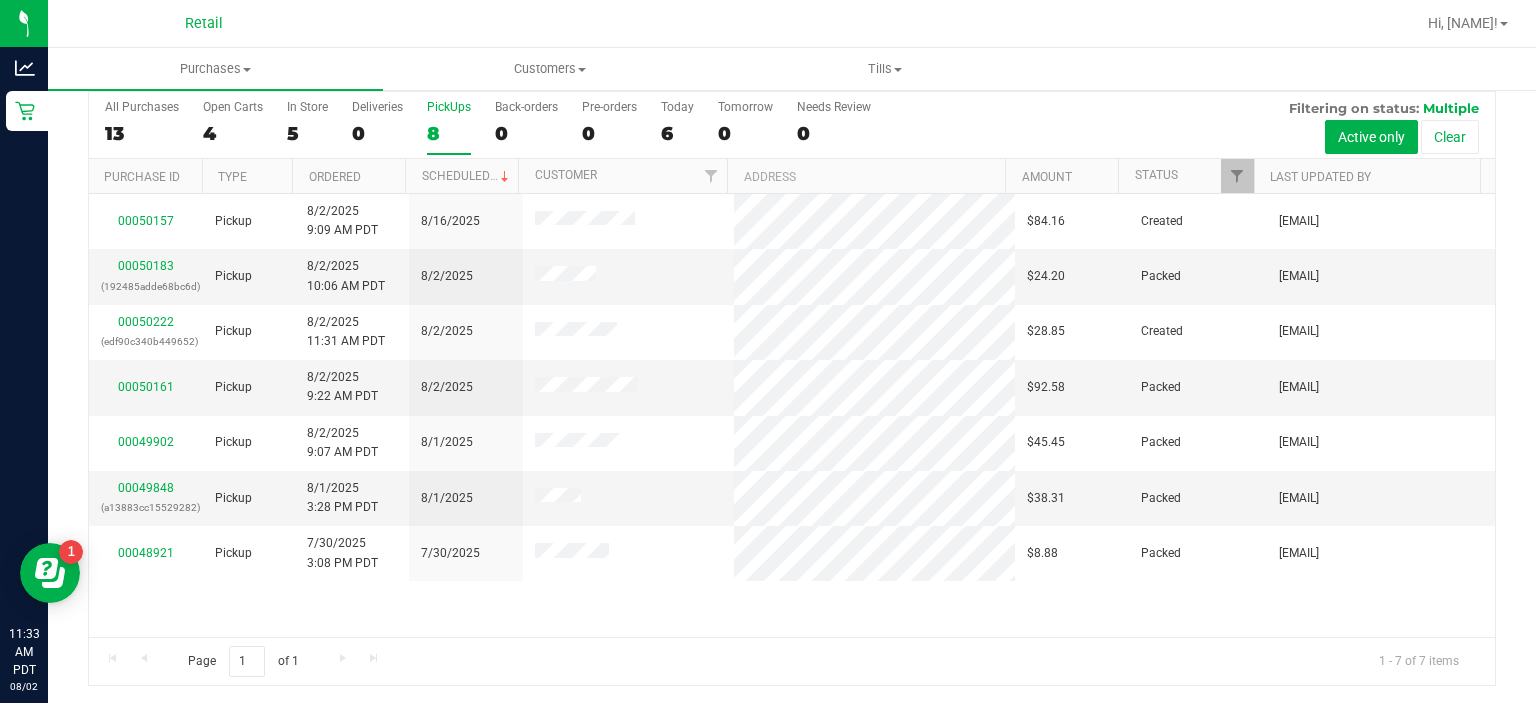 scroll, scrollTop: 0, scrollLeft: 0, axis: both 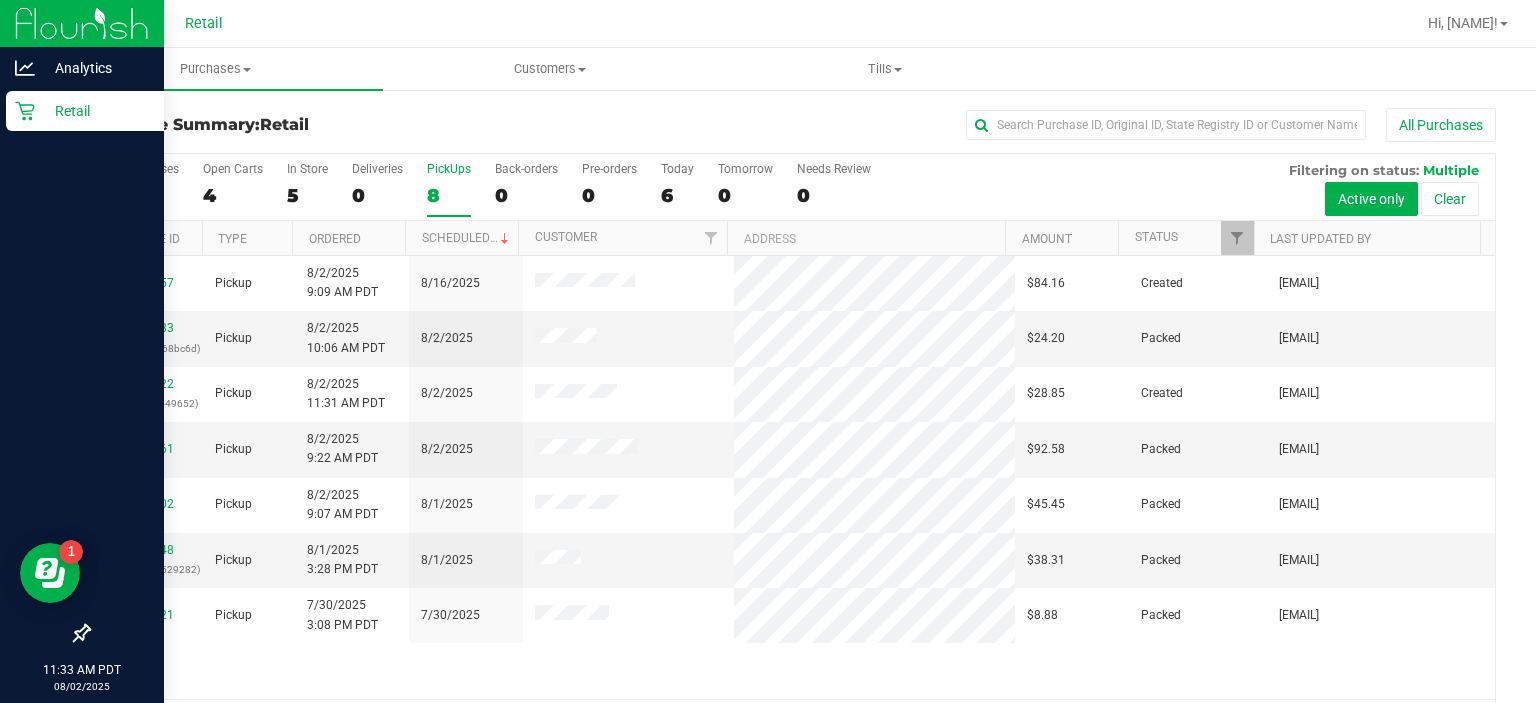 click on "Retail" at bounding box center [85, 111] 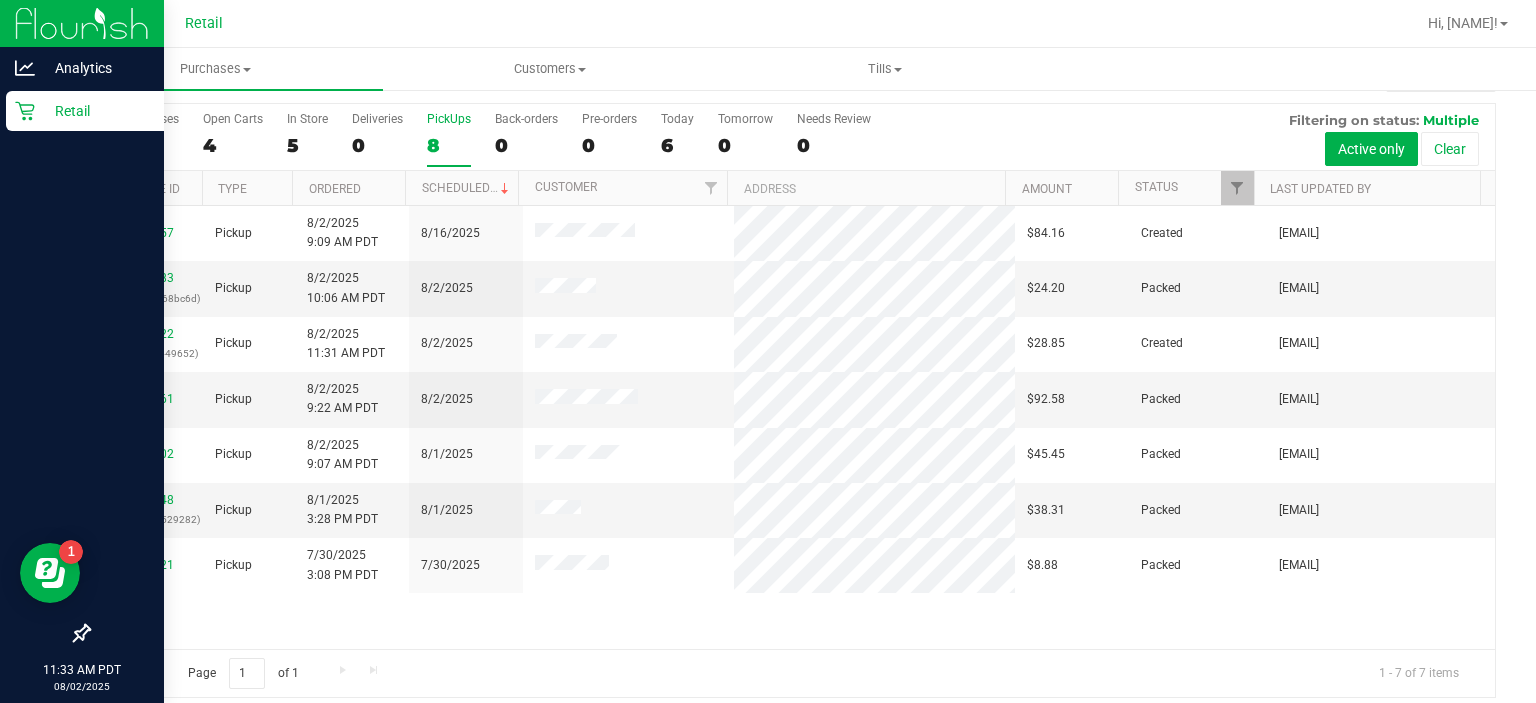 scroll, scrollTop: 62, scrollLeft: 0, axis: vertical 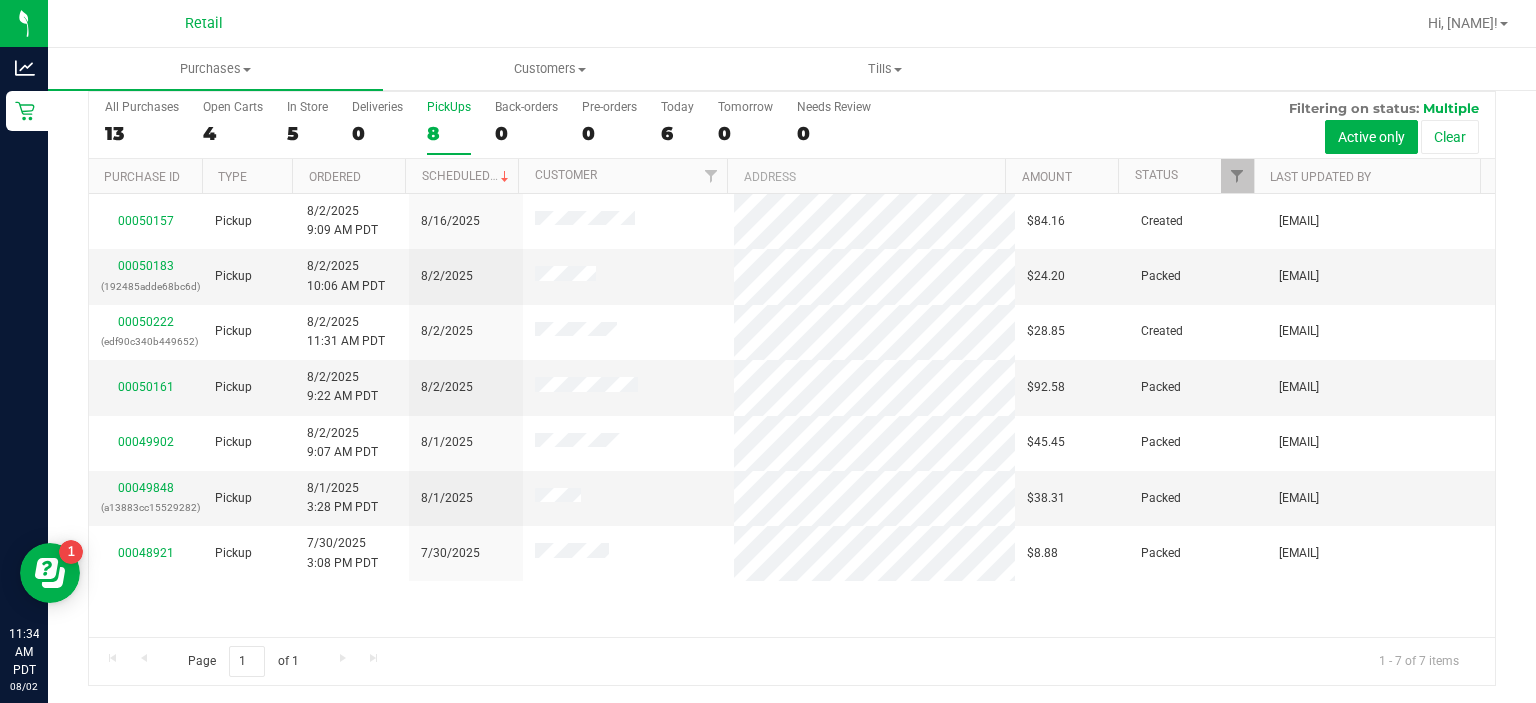 click at bounding box center (886, 23) 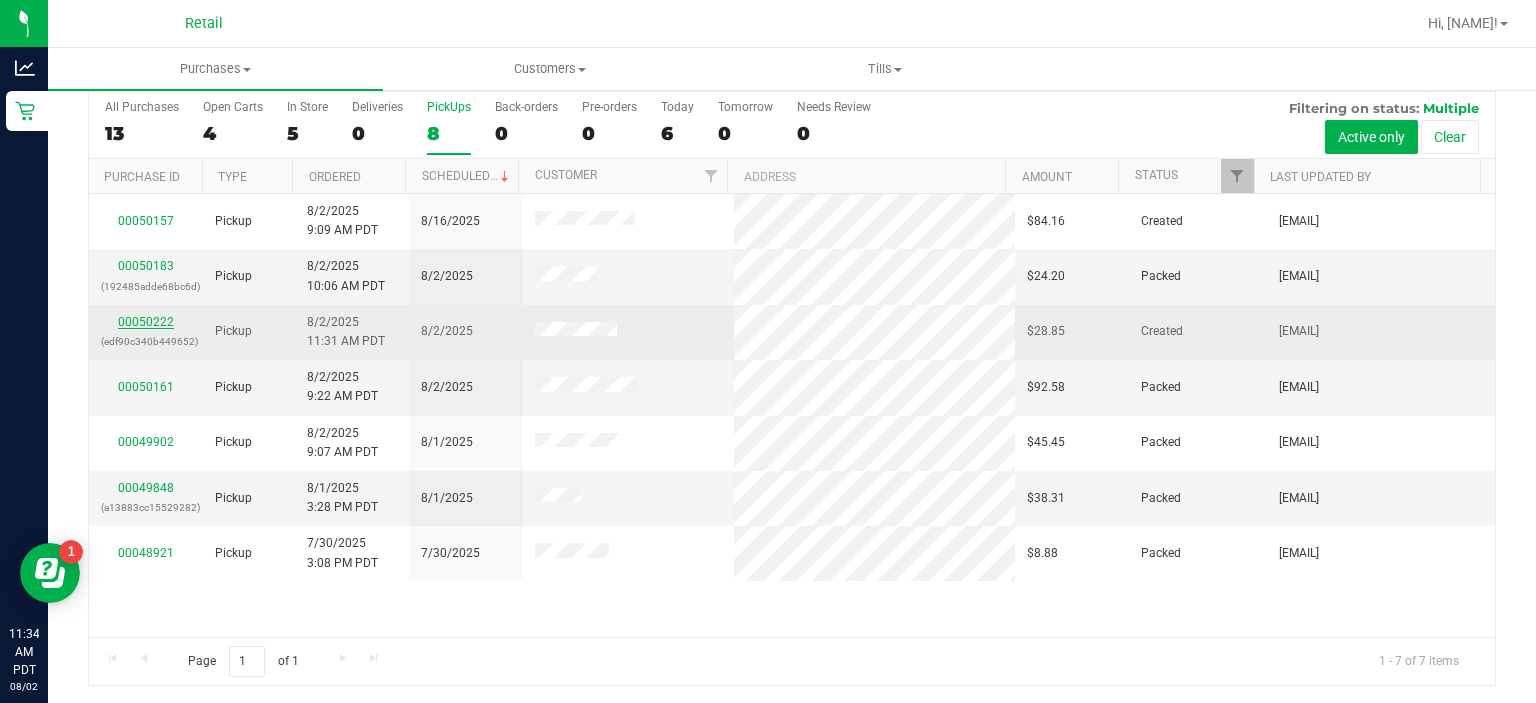 click on "00050222" at bounding box center [146, 322] 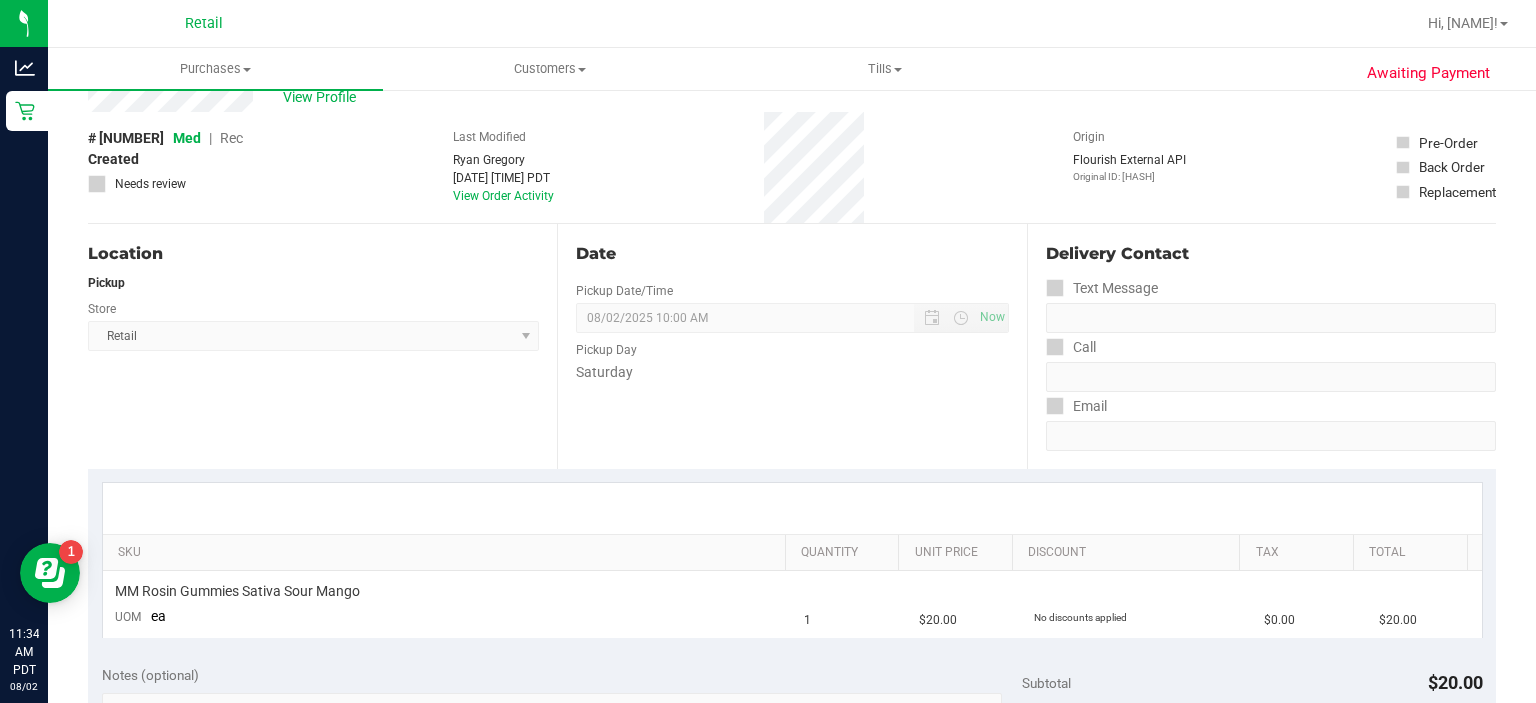 scroll, scrollTop: 0, scrollLeft: 0, axis: both 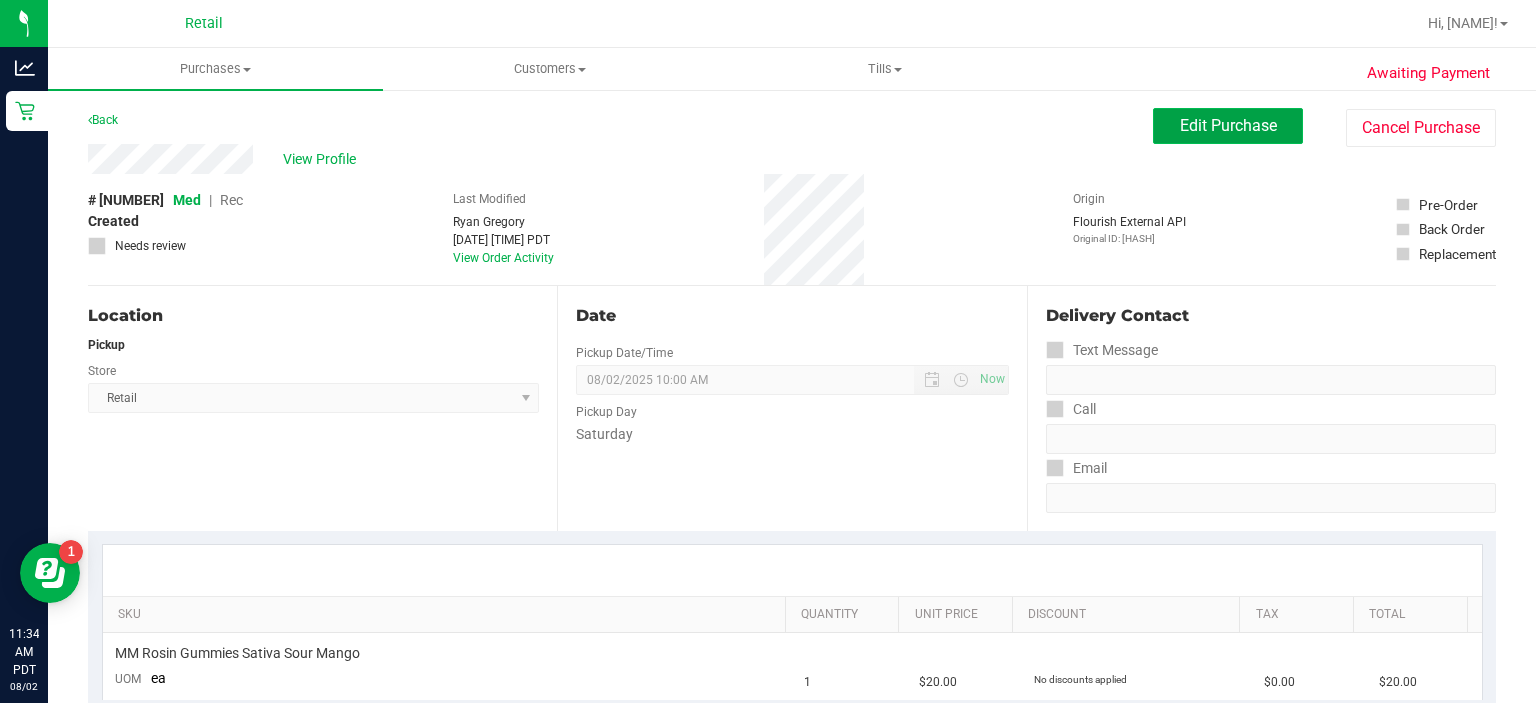 click on "Edit Purchase" at bounding box center (1228, 125) 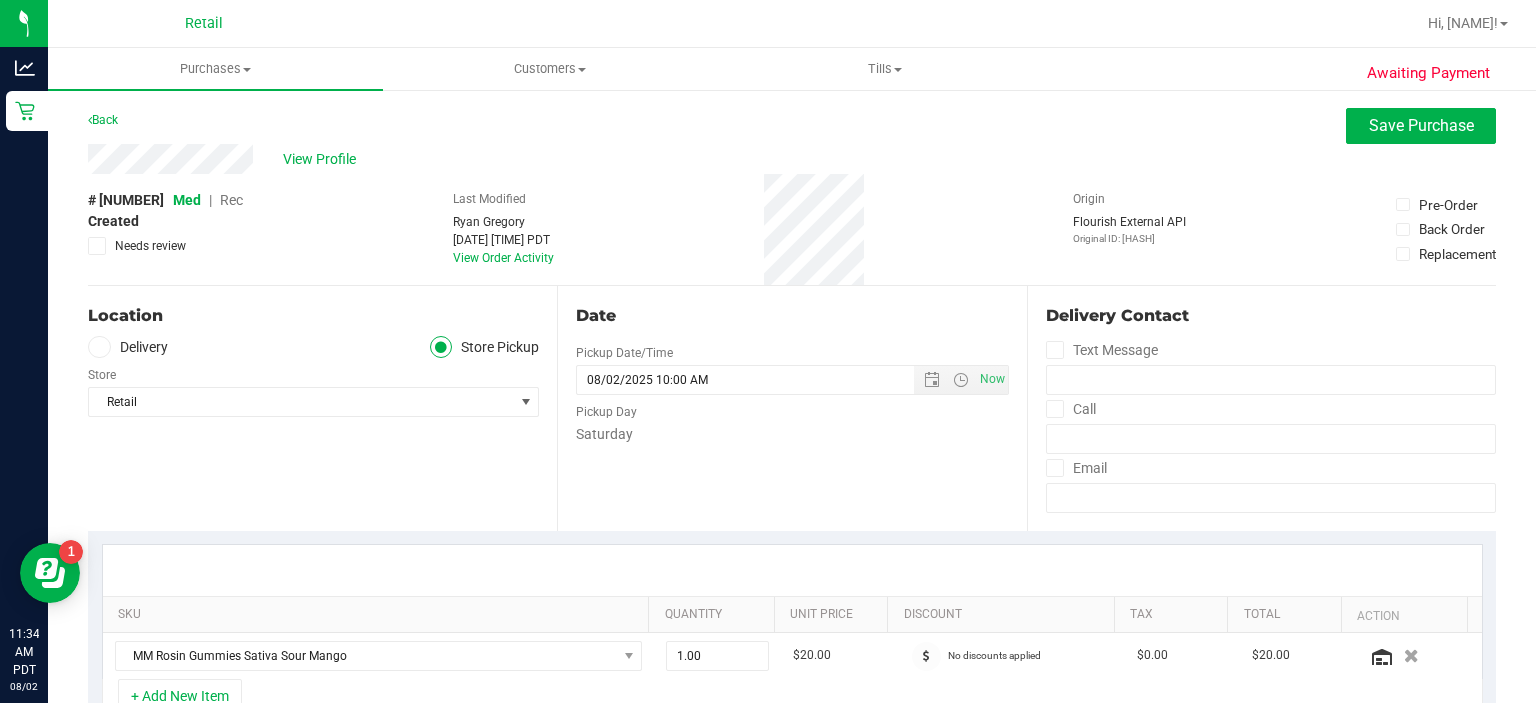 click on "Rec" at bounding box center [231, 200] 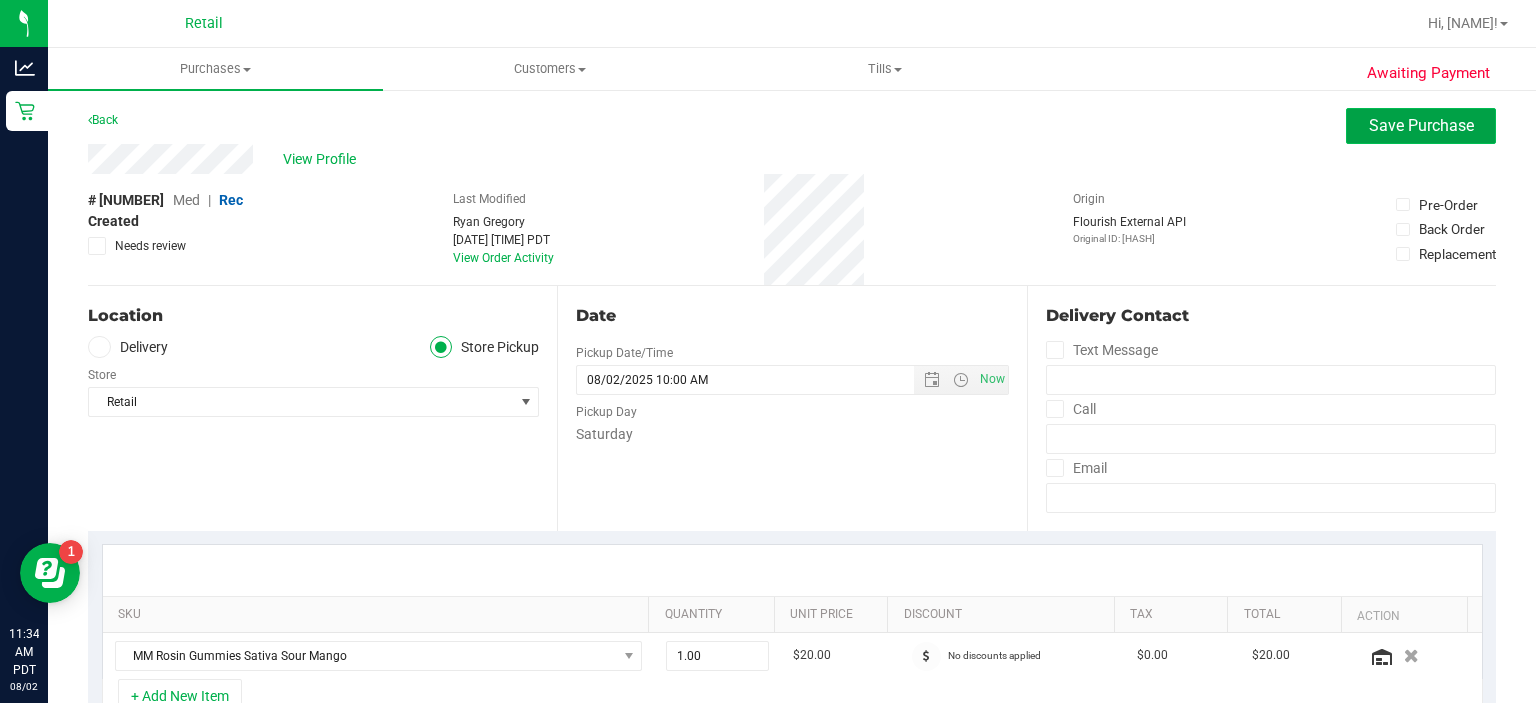 click on "Save Purchase" at bounding box center [1421, 126] 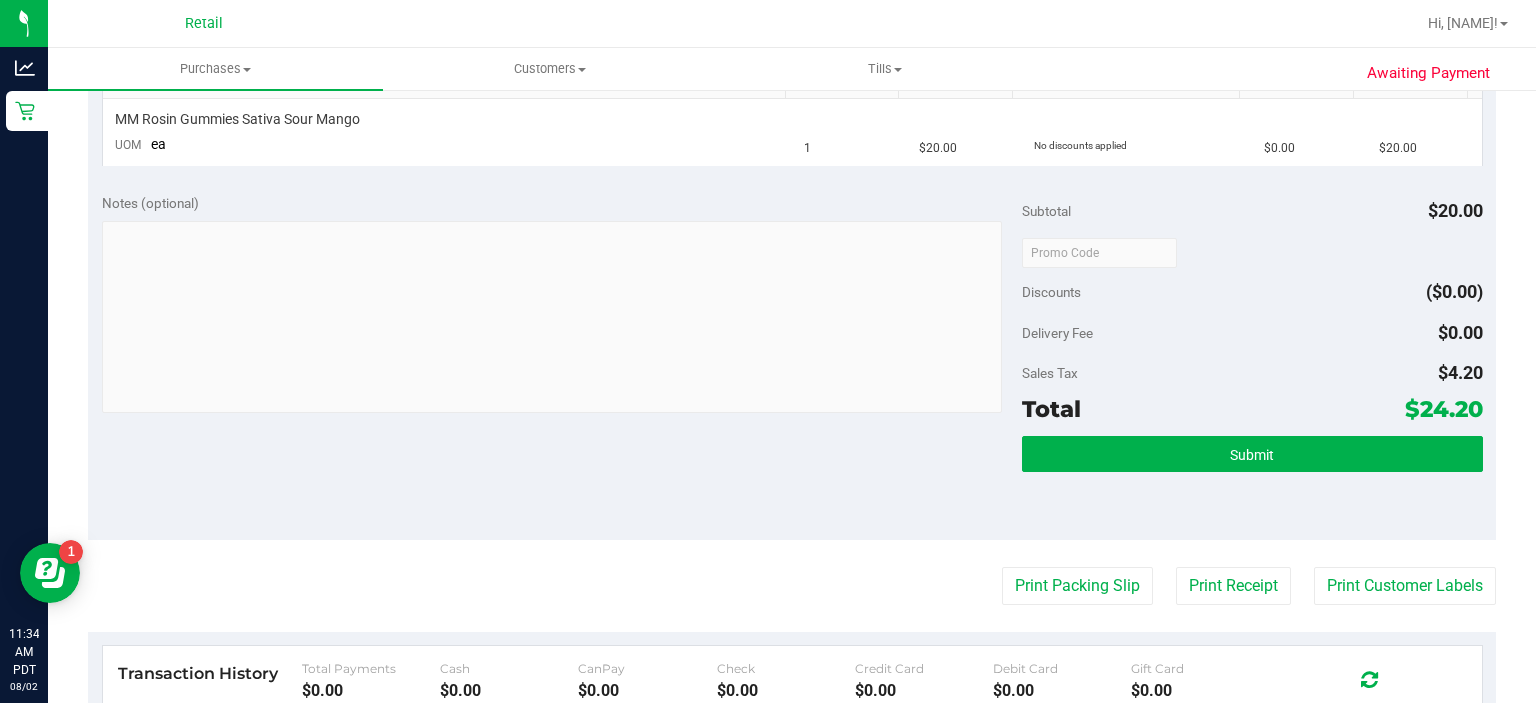 scroll, scrollTop: 596, scrollLeft: 0, axis: vertical 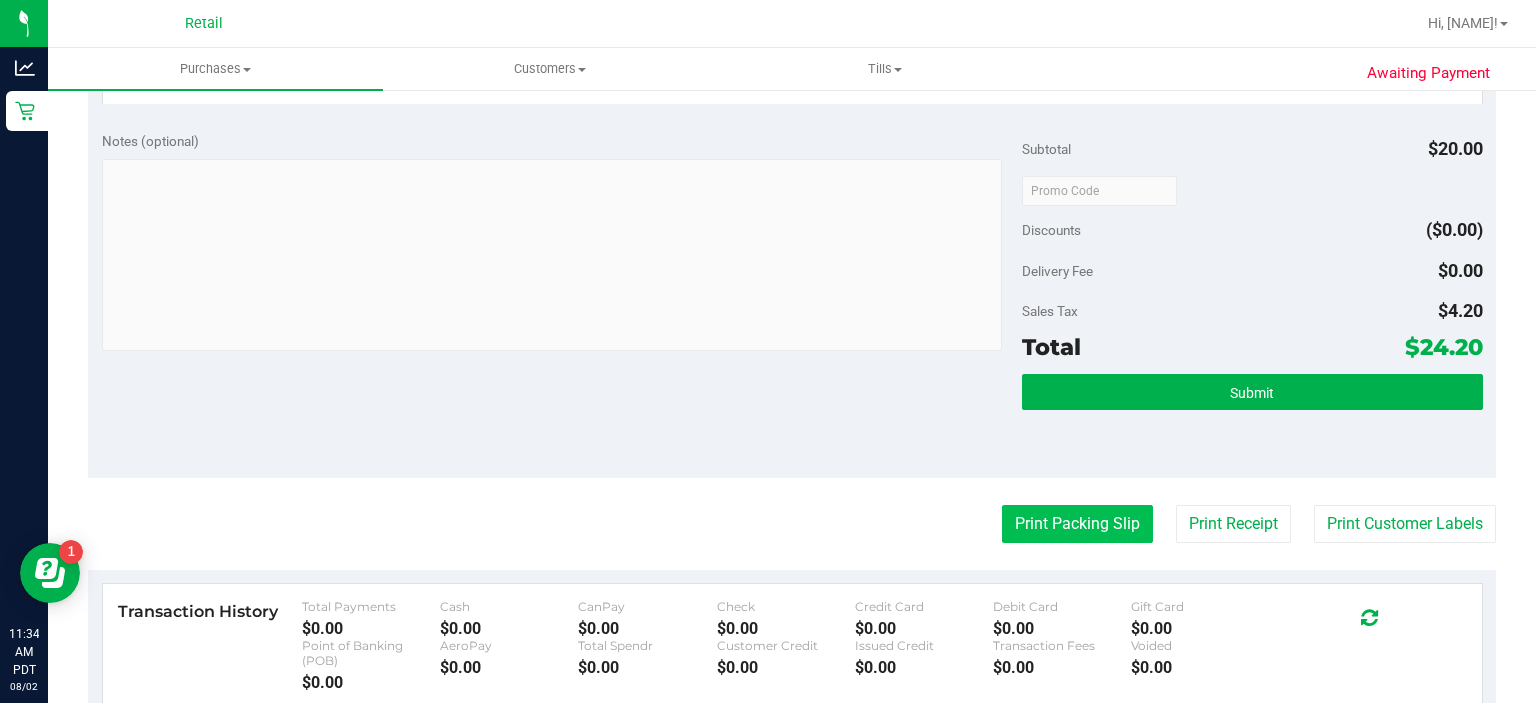 click on "Print Packing Slip" at bounding box center (1077, 524) 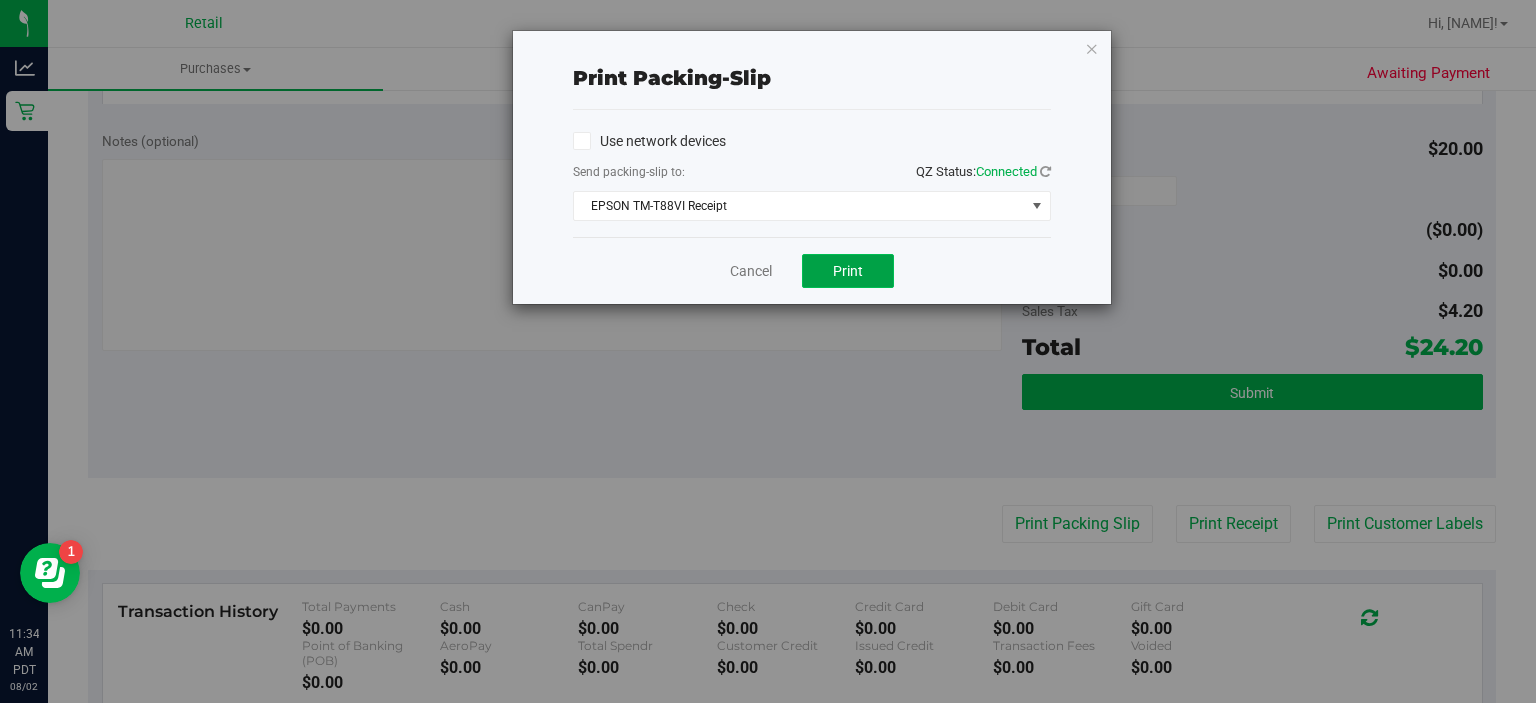click on "Print" at bounding box center [848, 271] 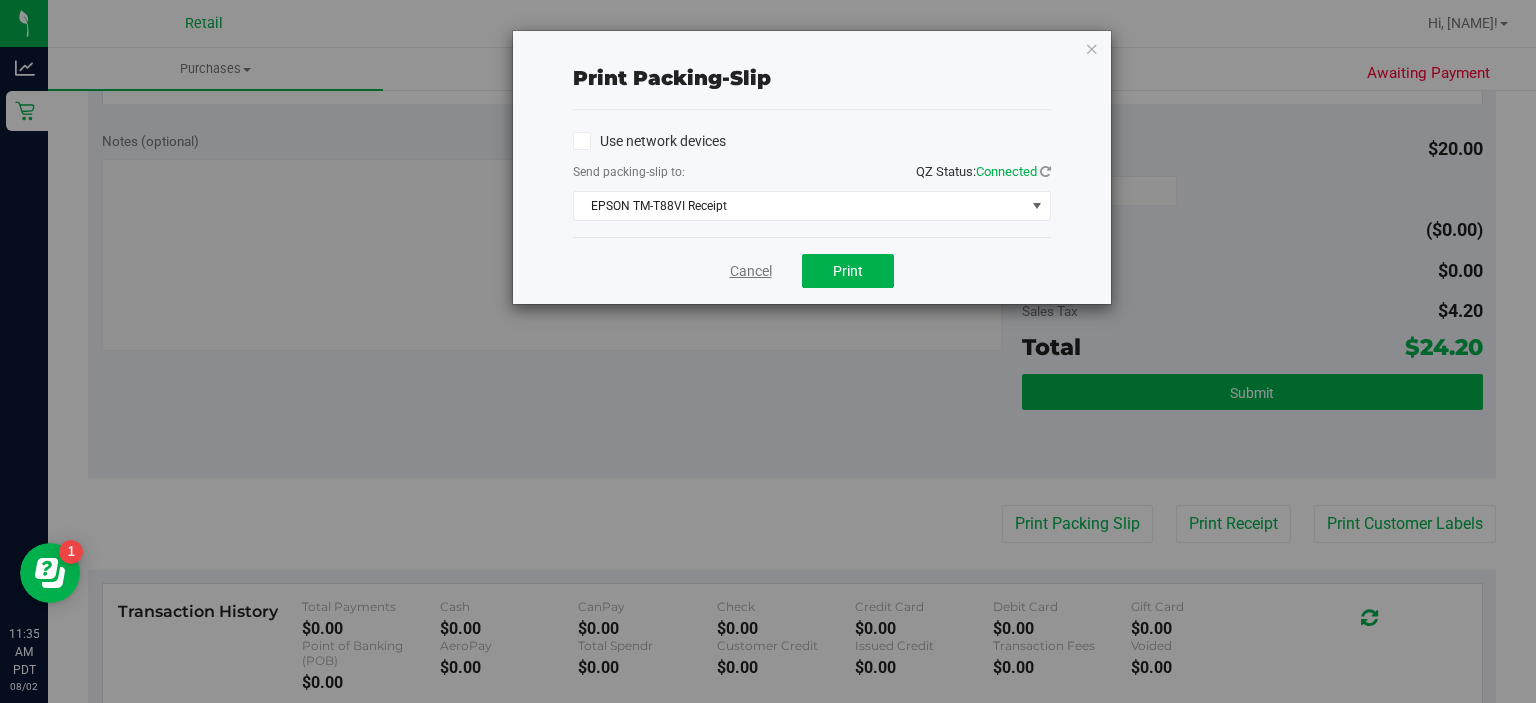 click on "Cancel" at bounding box center (751, 271) 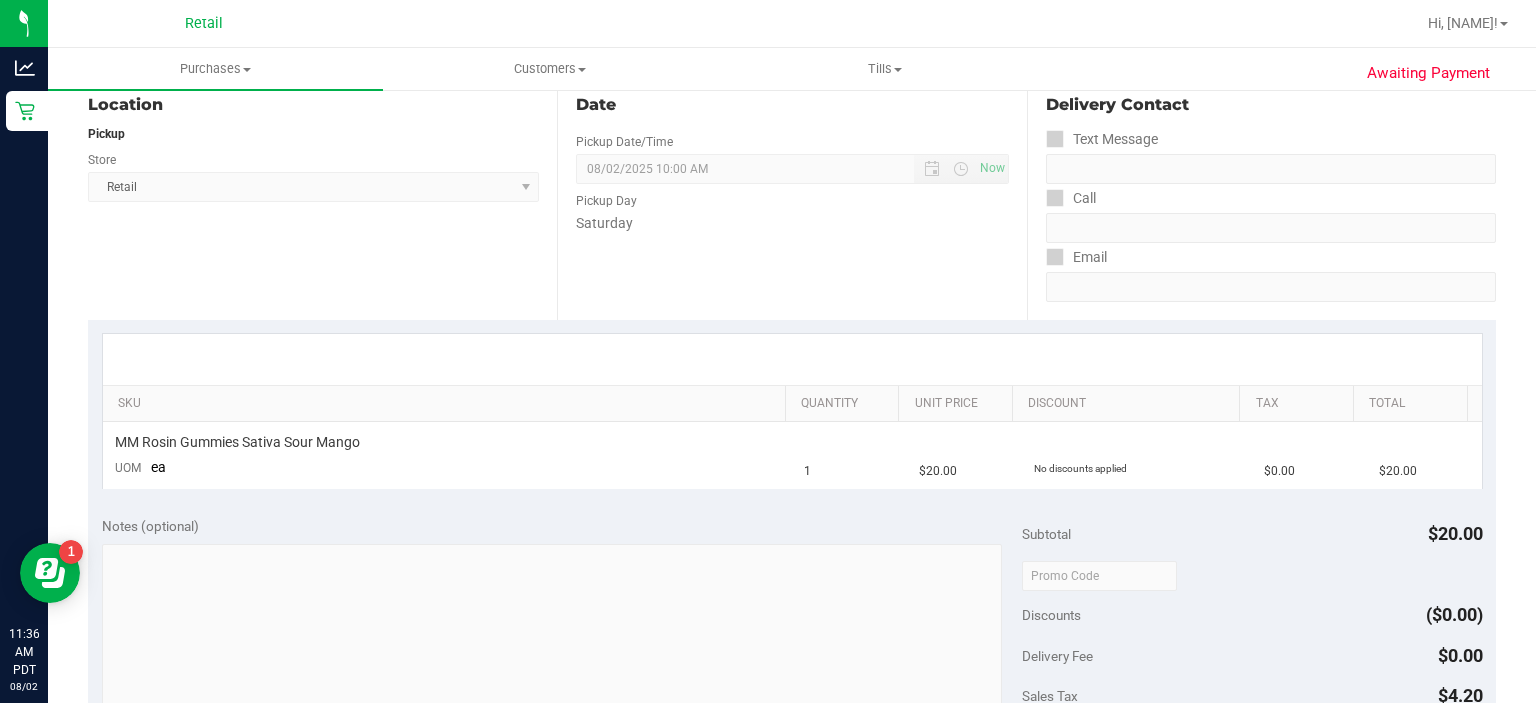 scroll, scrollTop: 0, scrollLeft: 0, axis: both 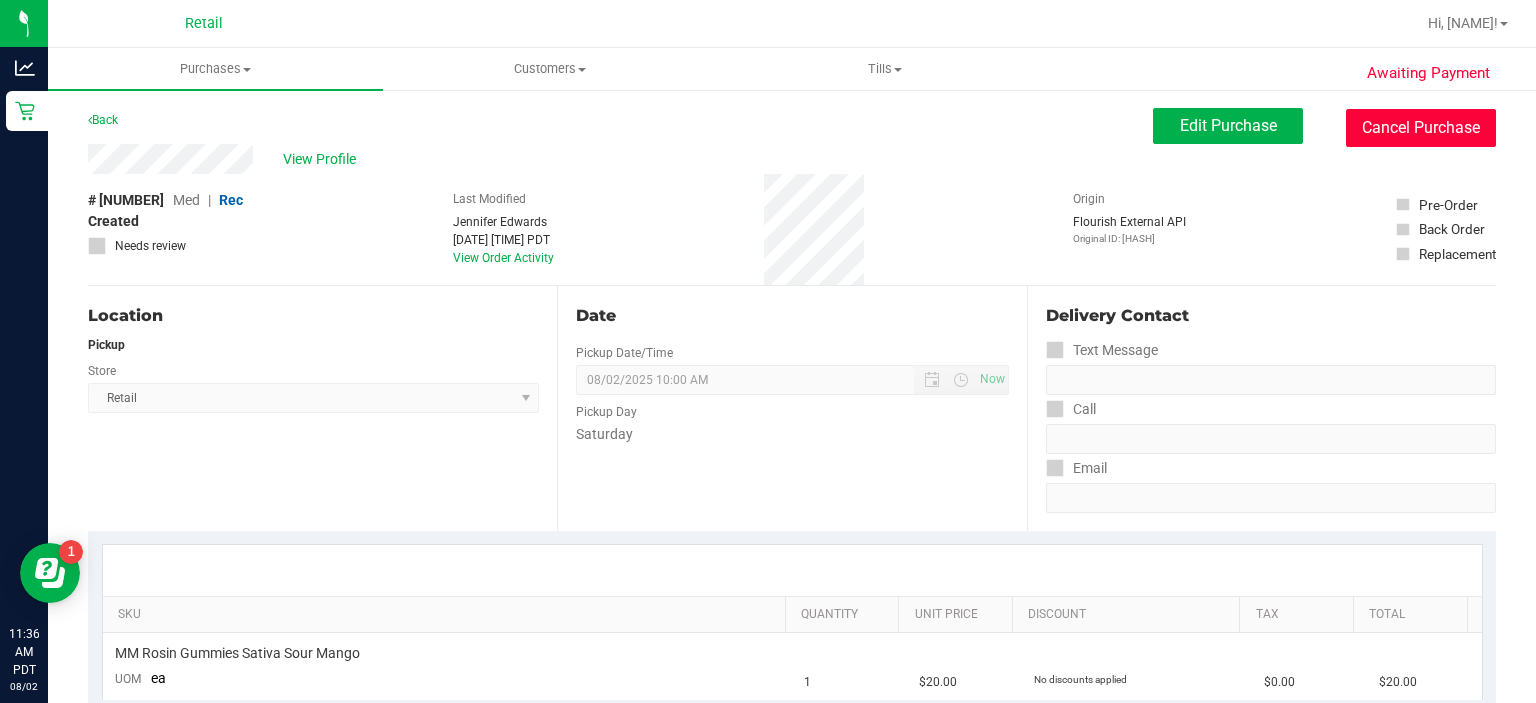 click on "Cancel Purchase" at bounding box center (1421, 128) 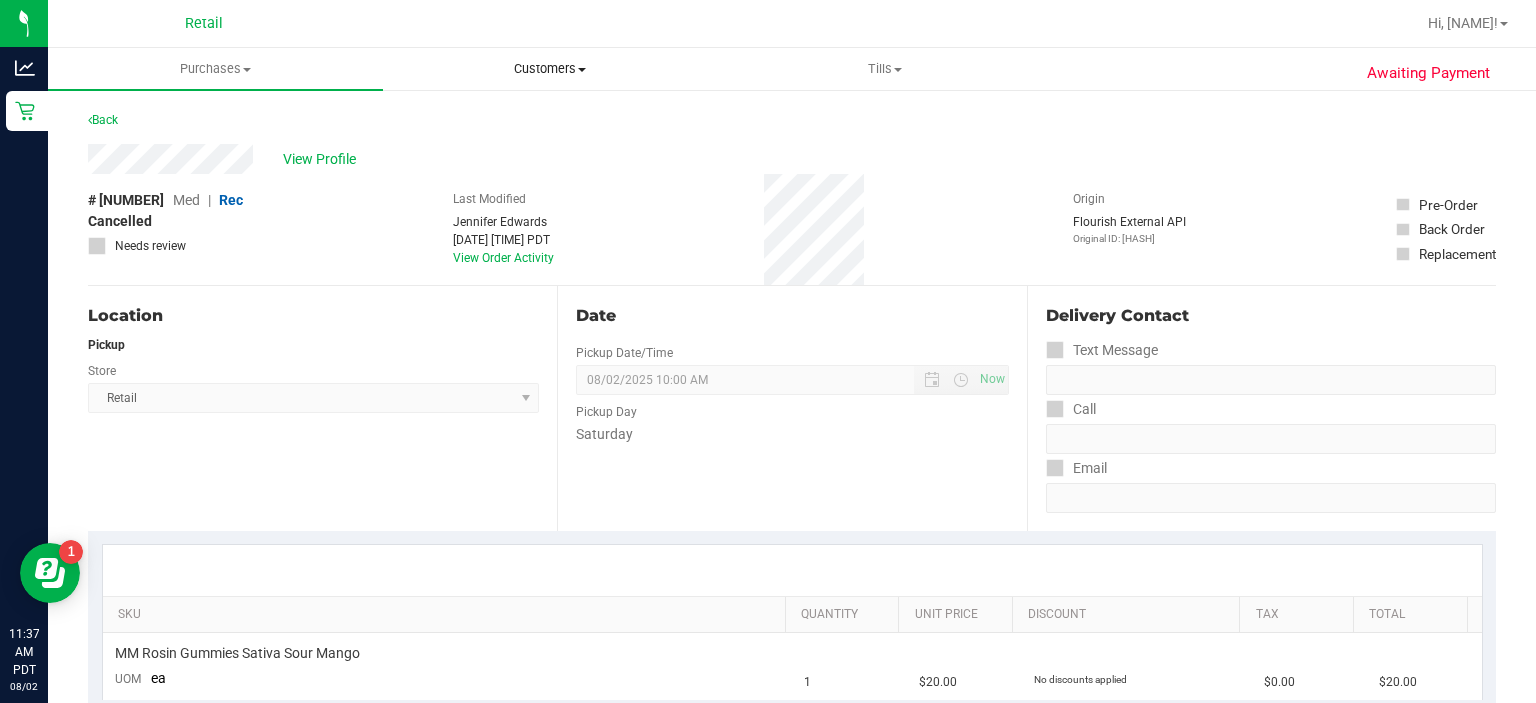 click on "Customers" at bounding box center (550, 69) 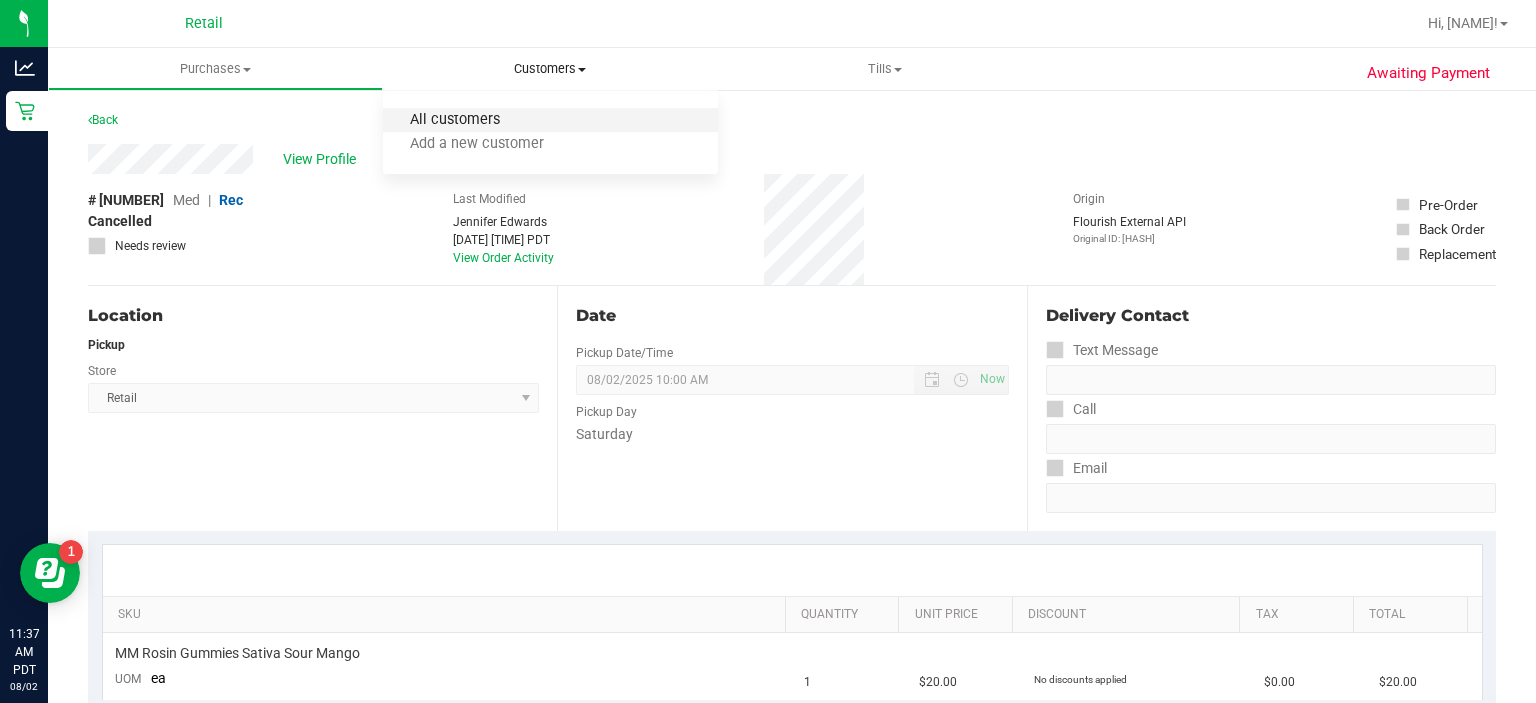 click on "All customers" at bounding box center [455, 120] 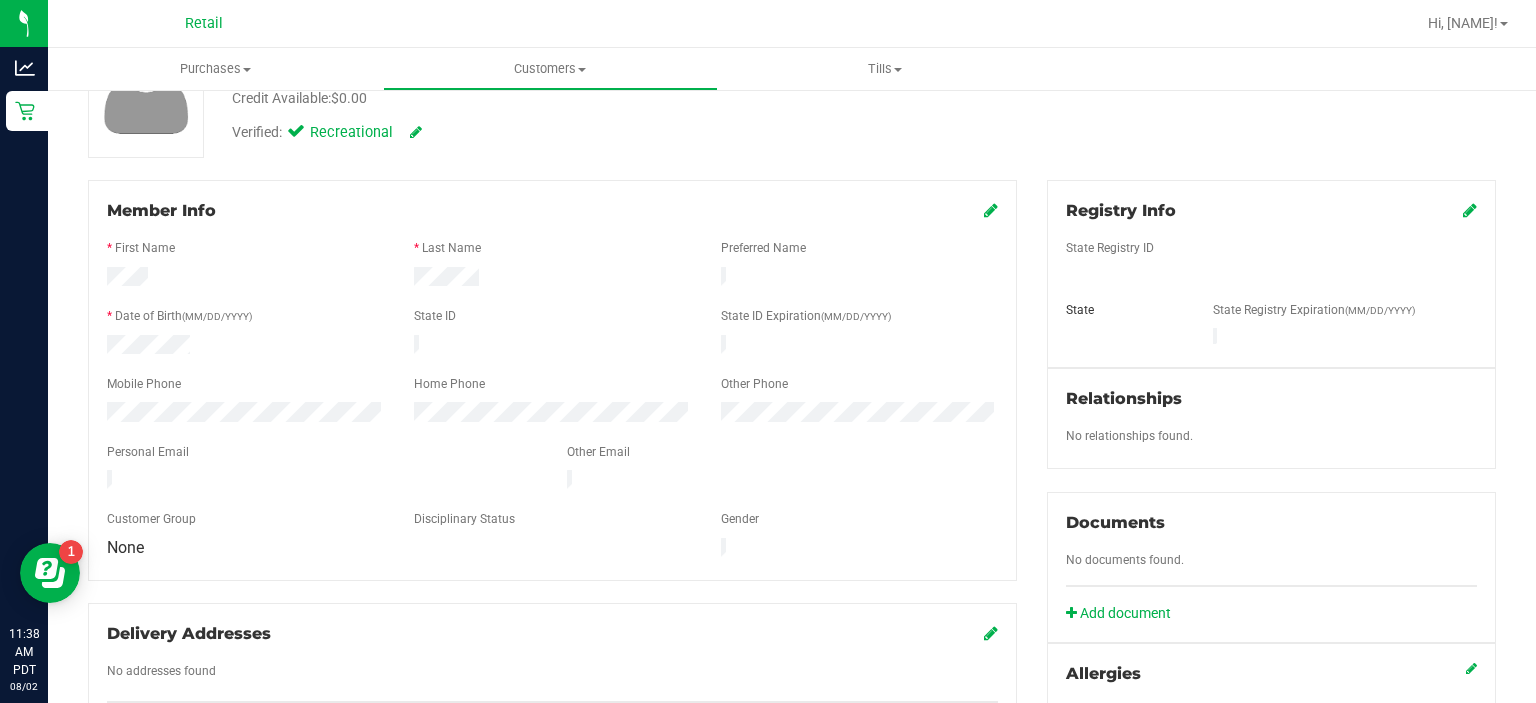 scroll, scrollTop: 0, scrollLeft: 0, axis: both 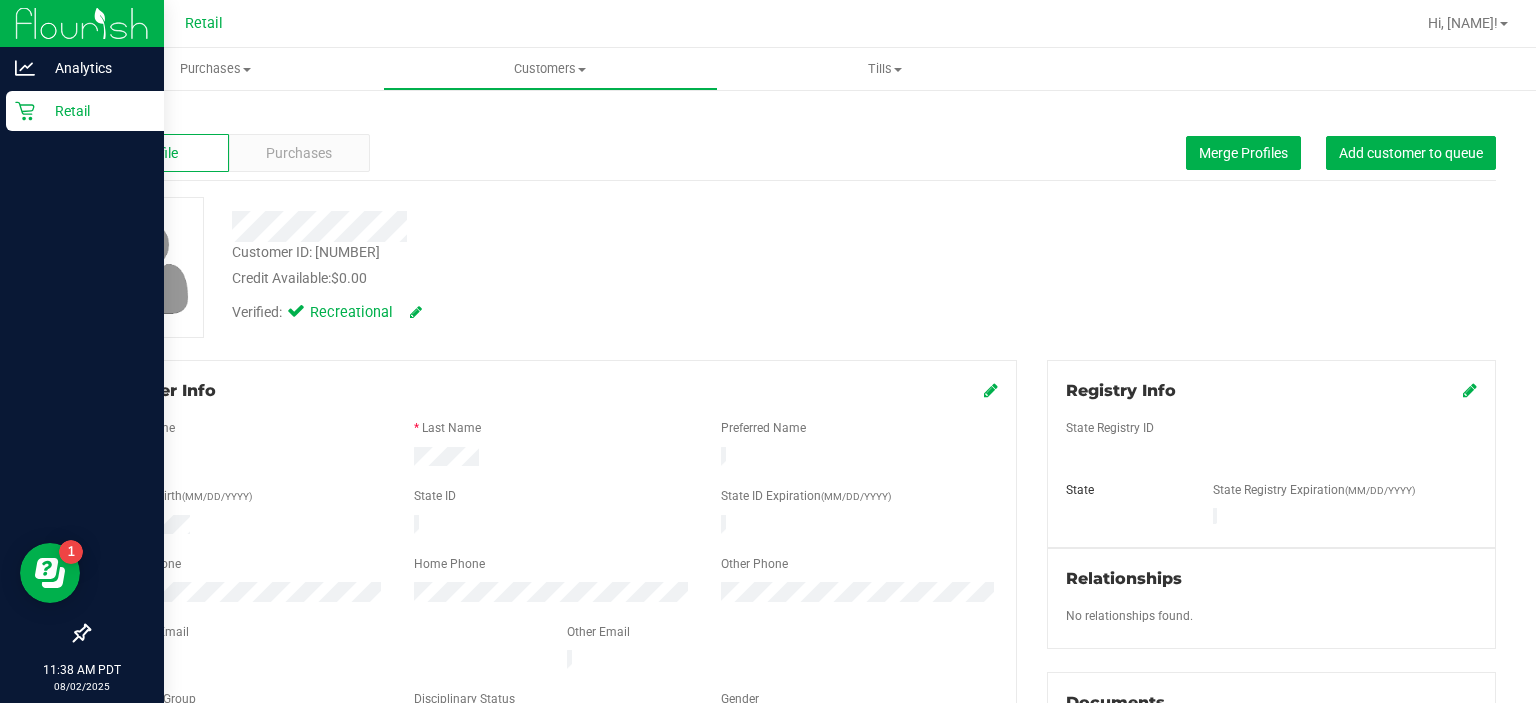click on "Retail" at bounding box center (82, 112) 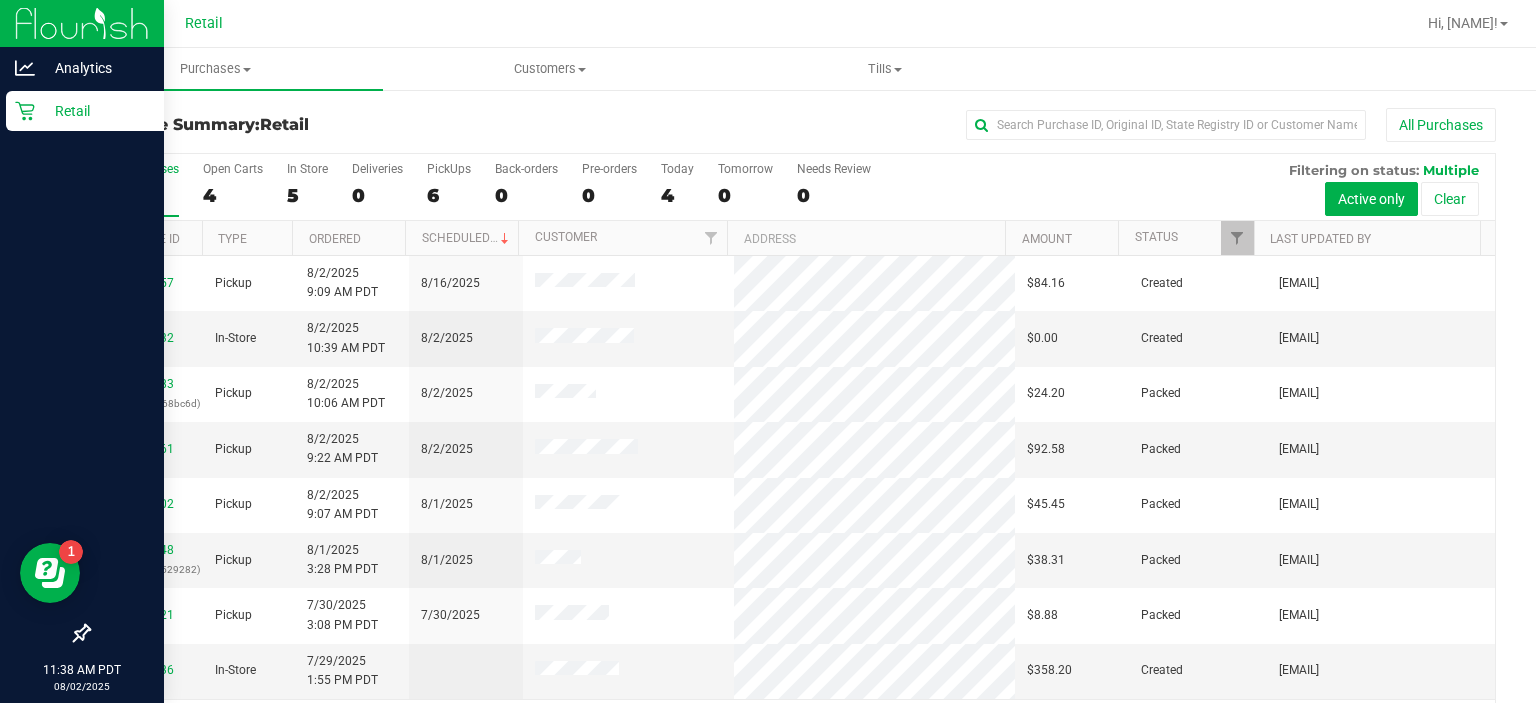 click on "Retail" at bounding box center (85, 111) 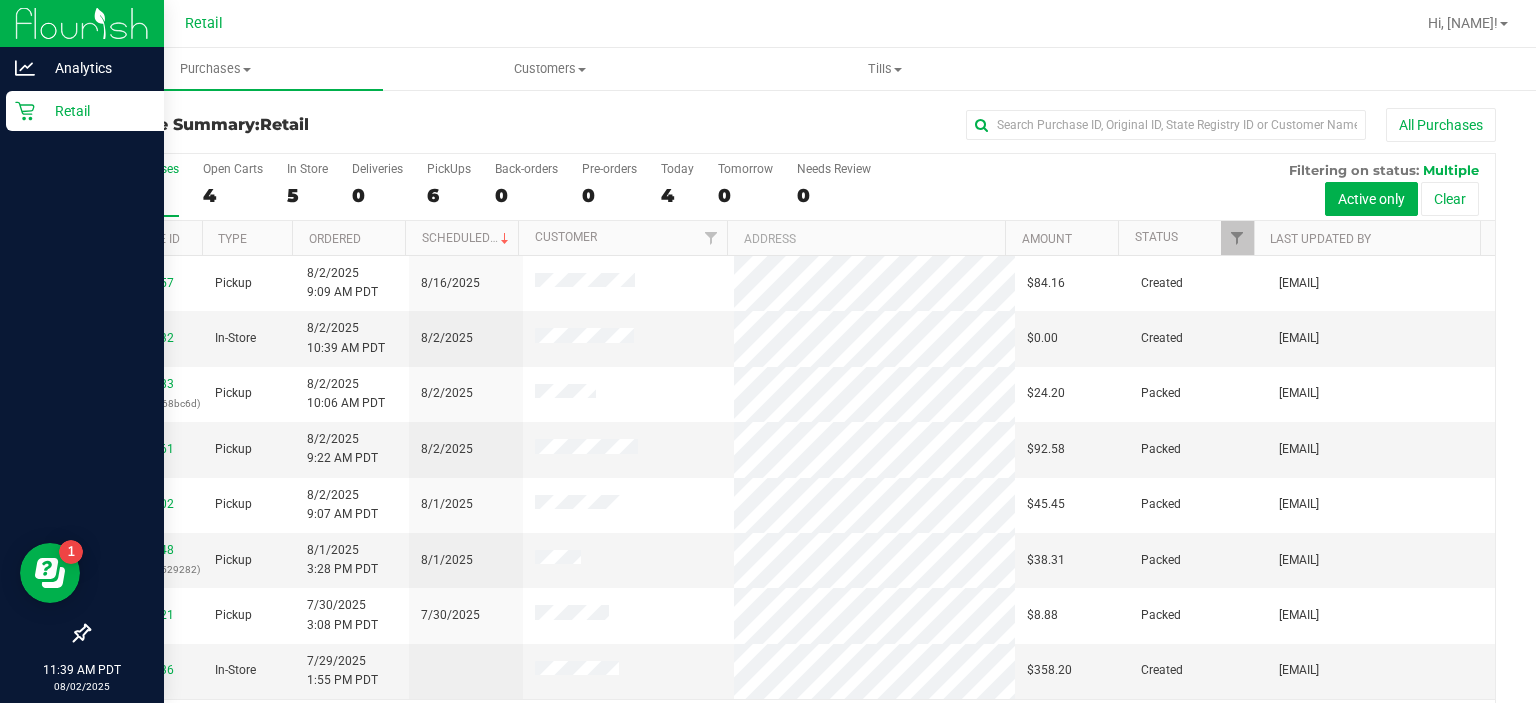 click on "Retail" at bounding box center (85, 111) 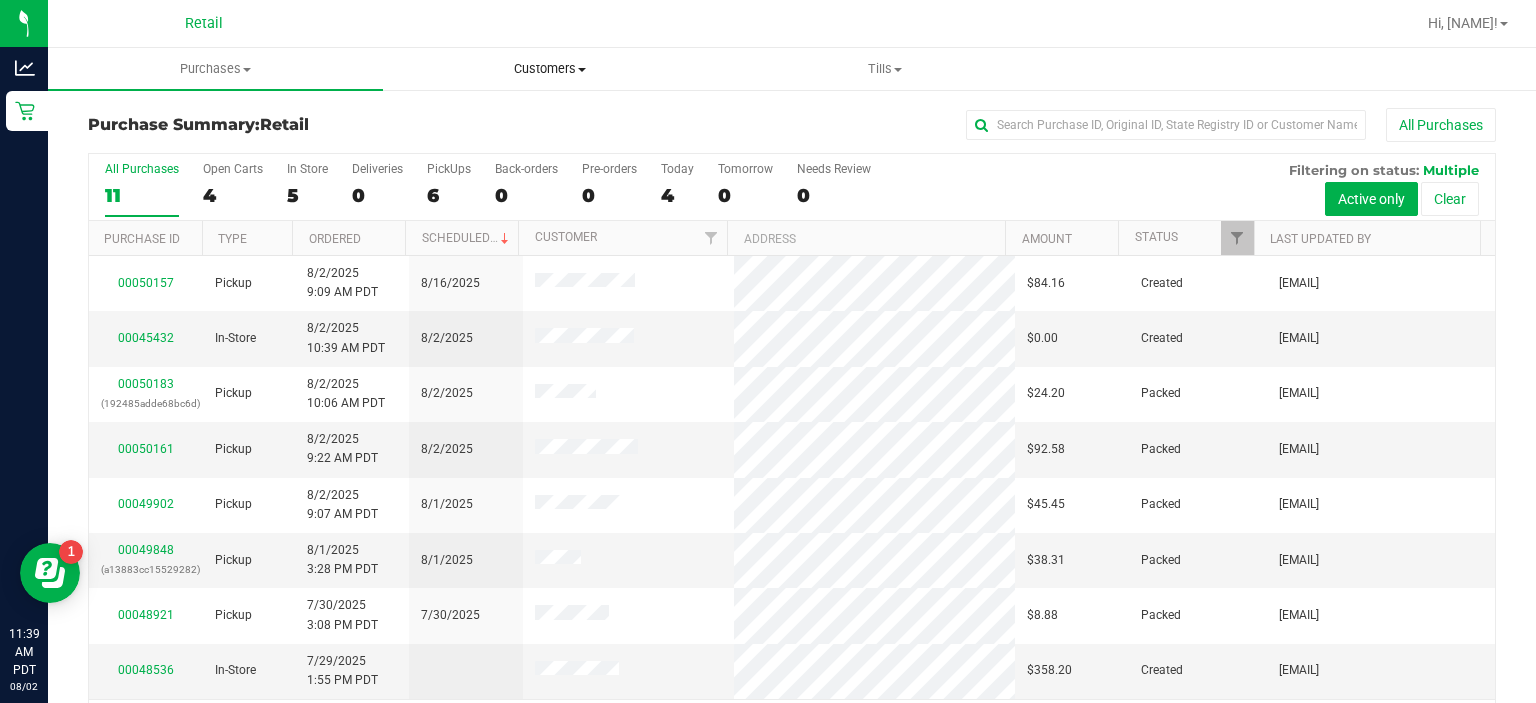 click on "Customers" at bounding box center [550, 69] 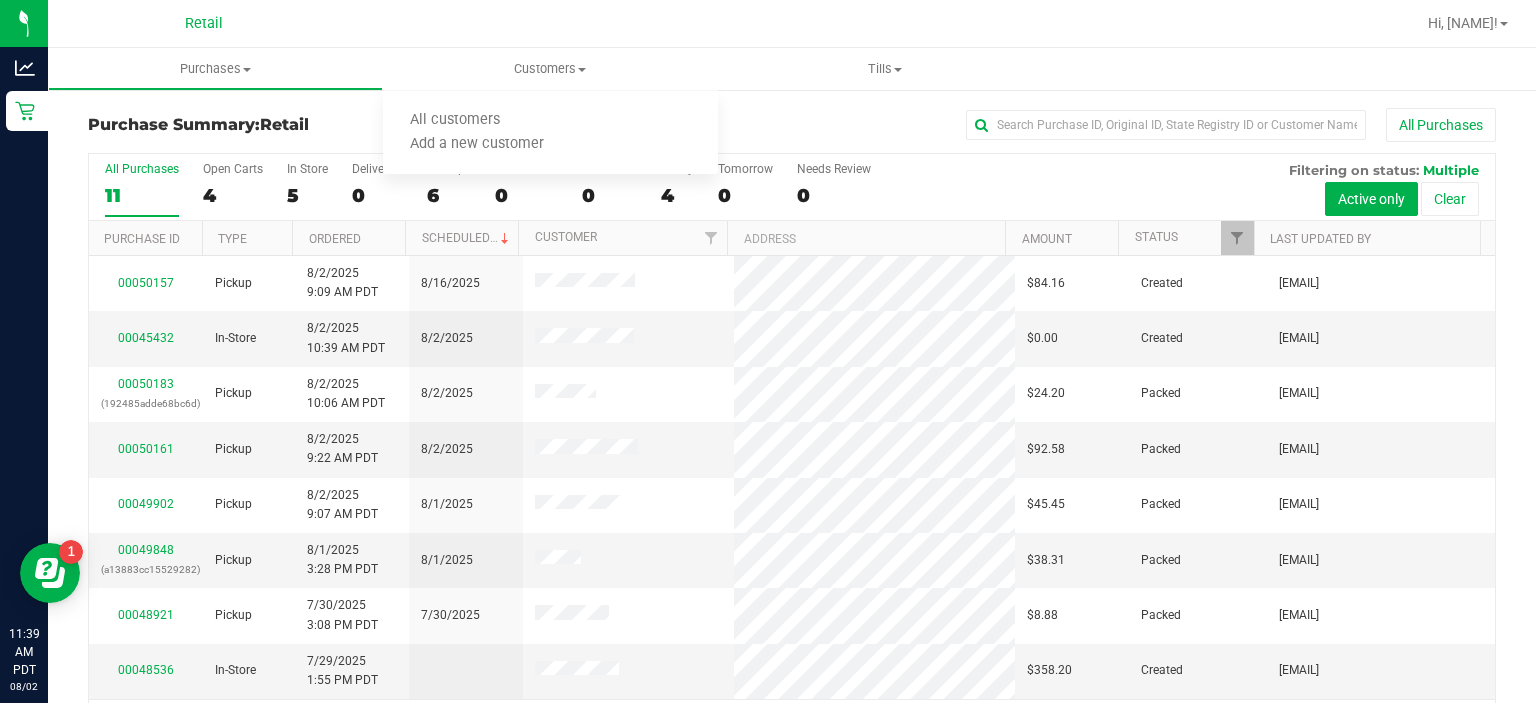 click at bounding box center [886, 23] 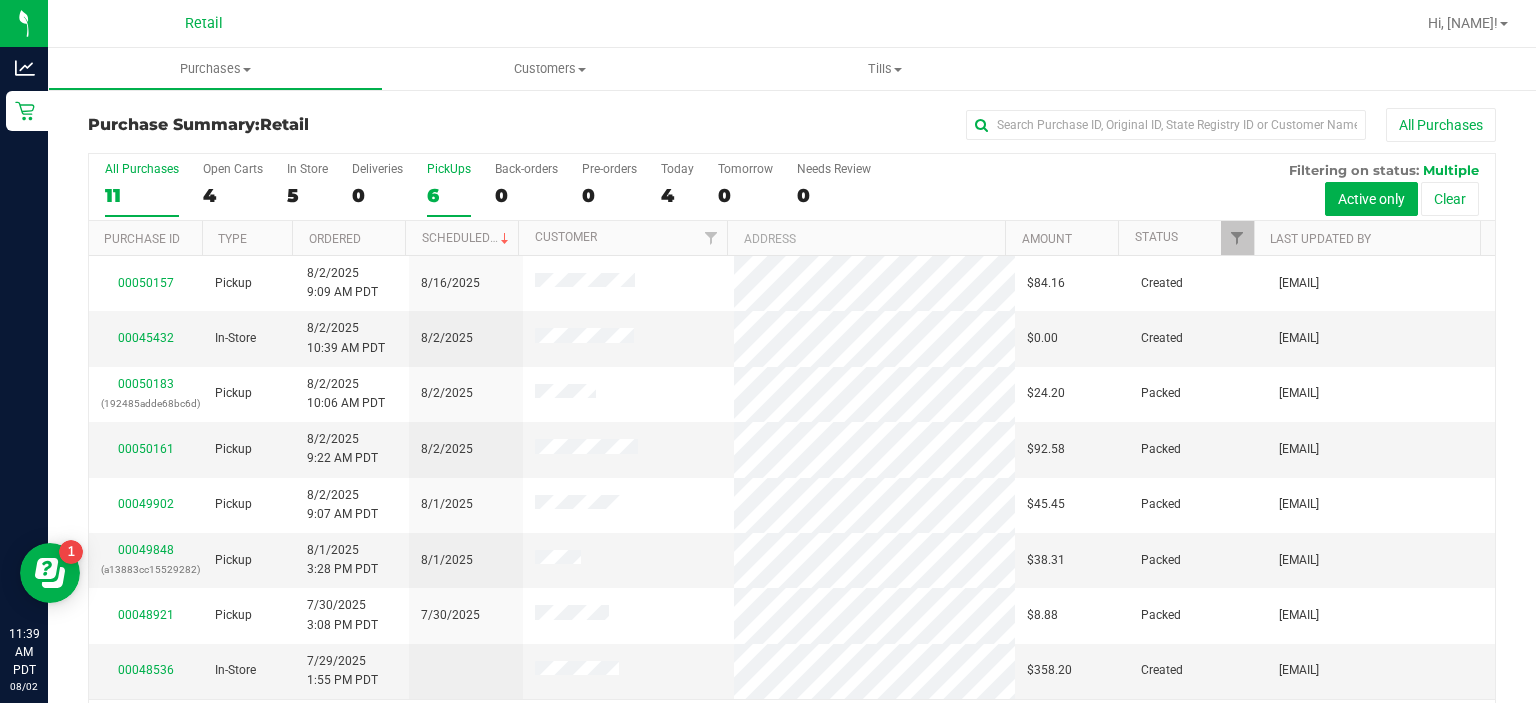 click on "PickUps" at bounding box center (449, 169) 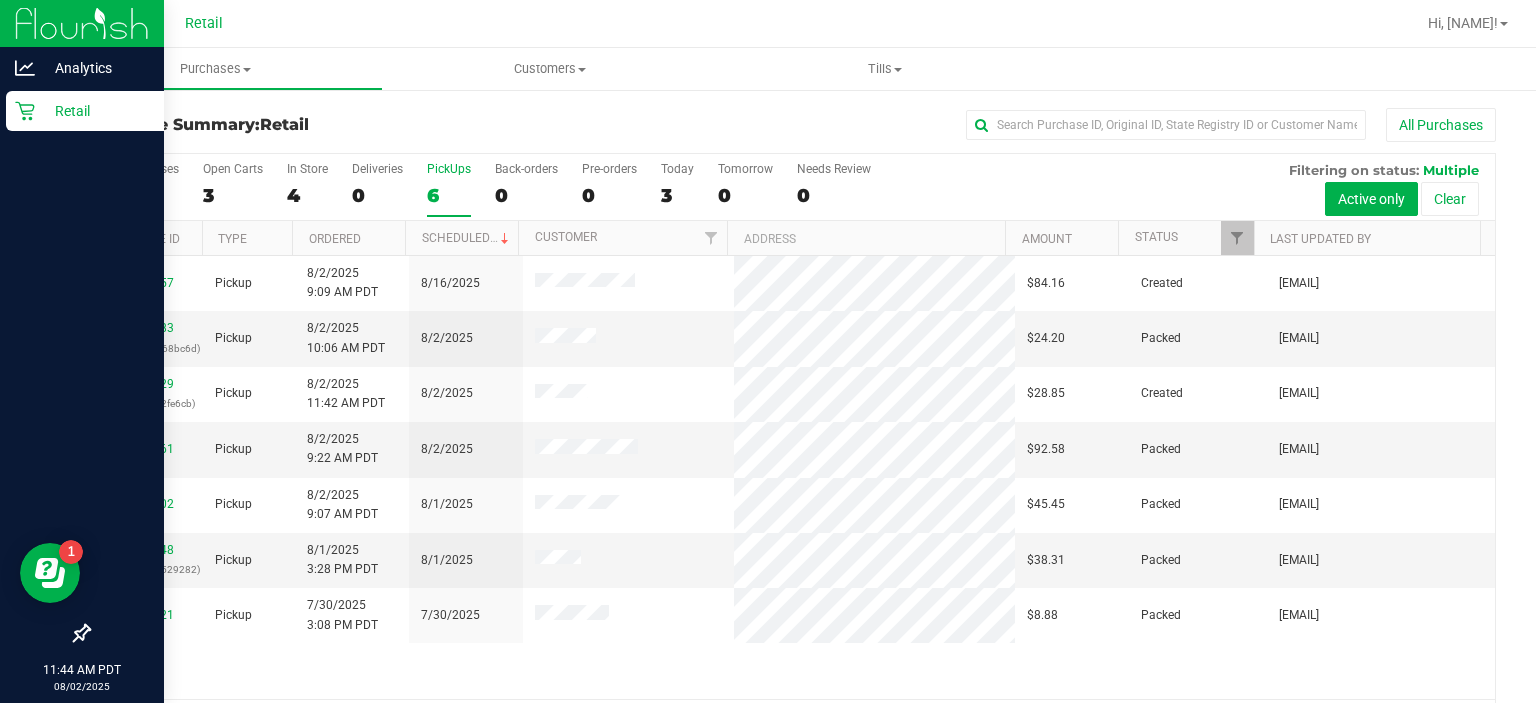 click on "Retail" at bounding box center (85, 111) 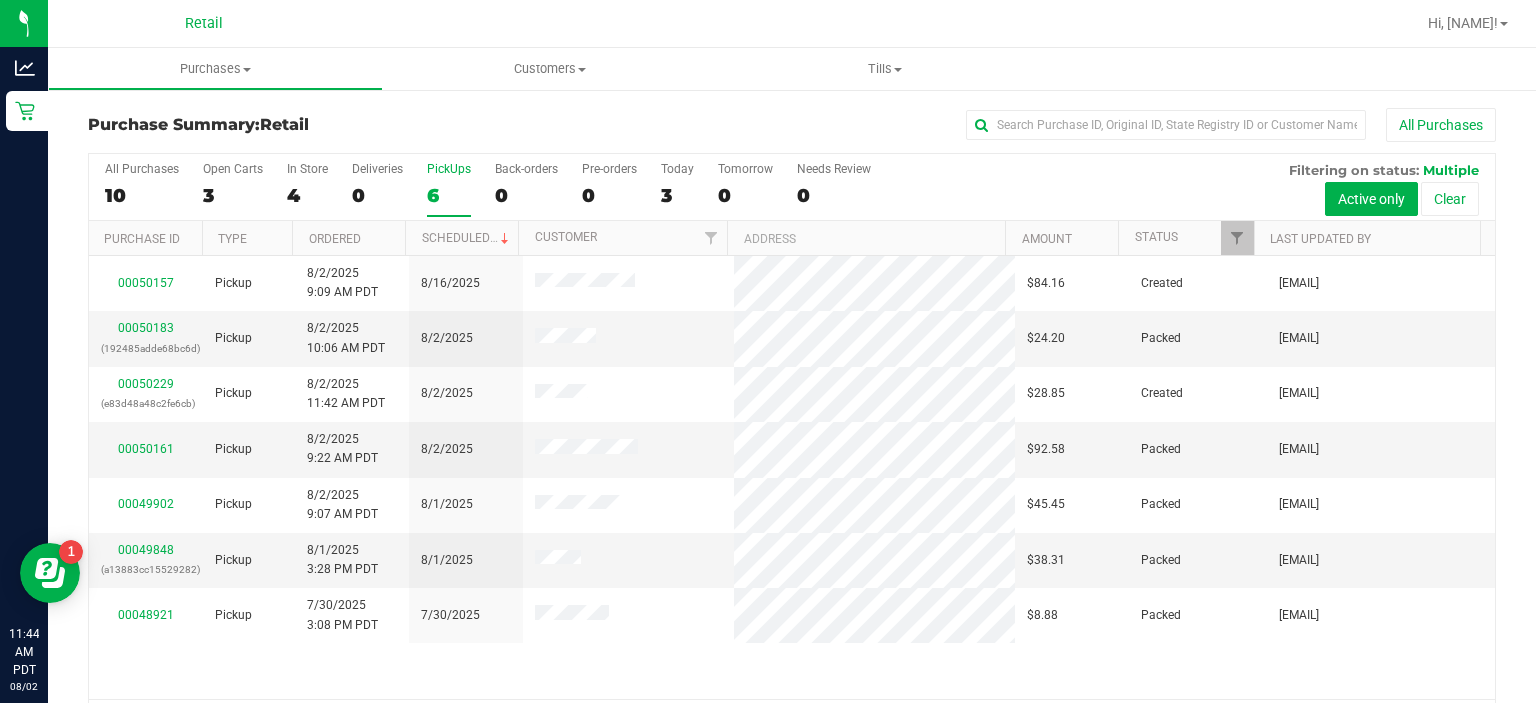 click on "PickUps" at bounding box center [449, 169] 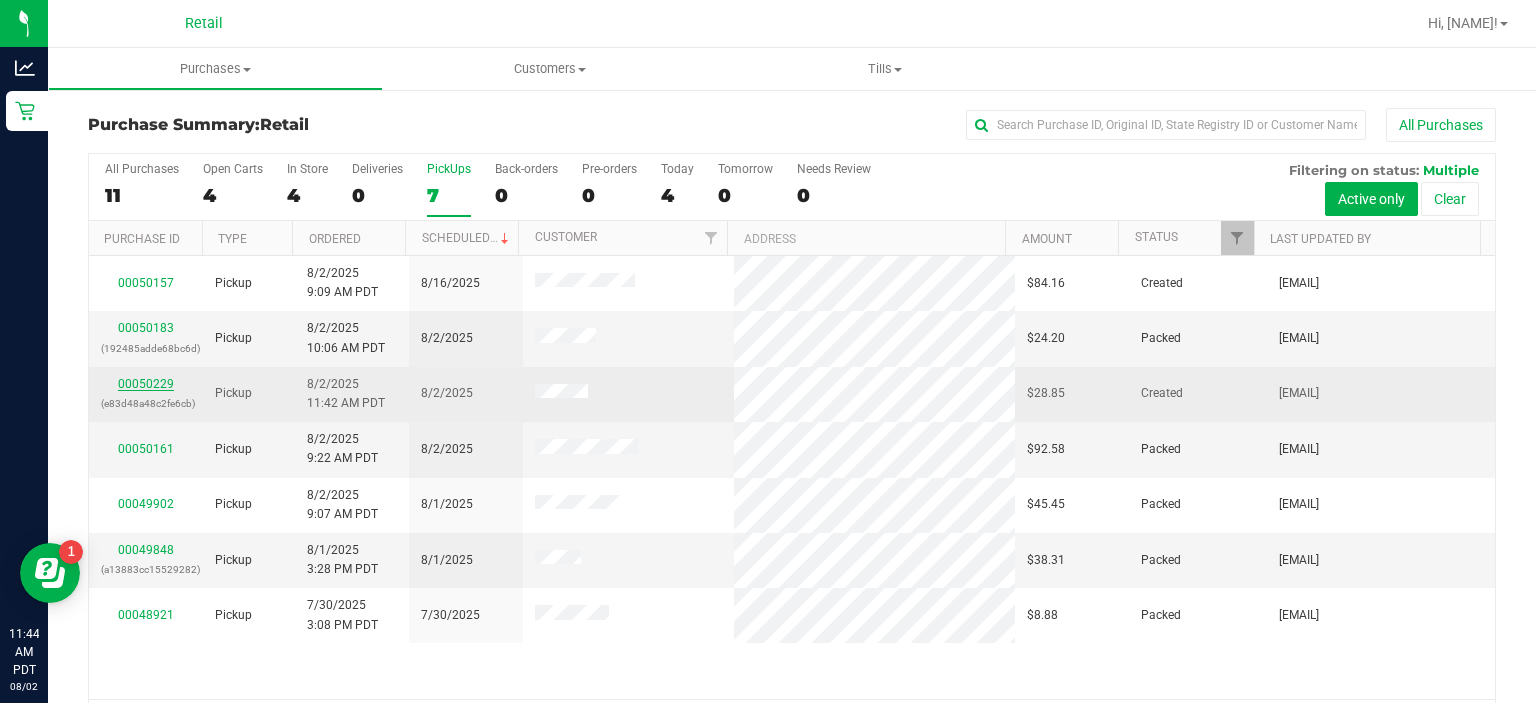 click on "00050229" at bounding box center (146, 384) 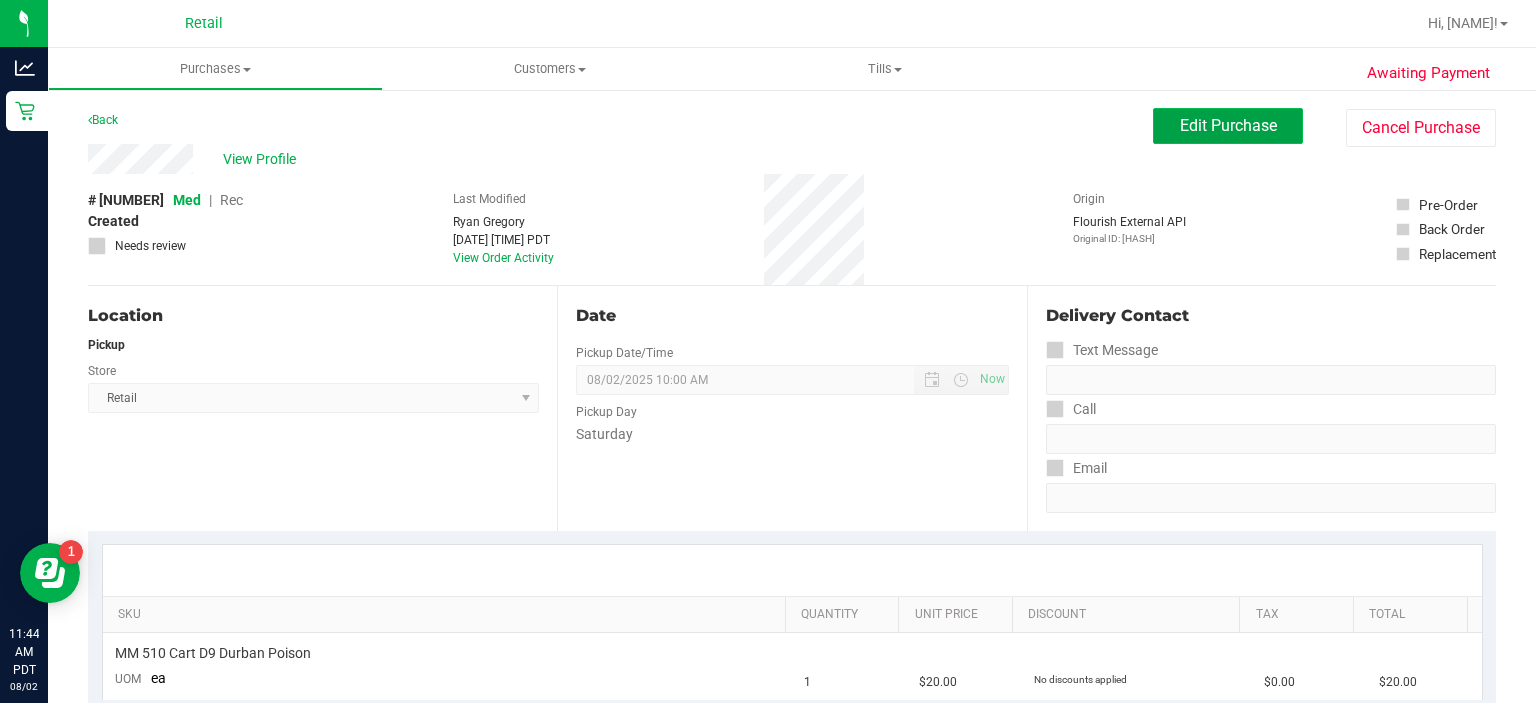 click on "Edit Purchase" at bounding box center (1228, 125) 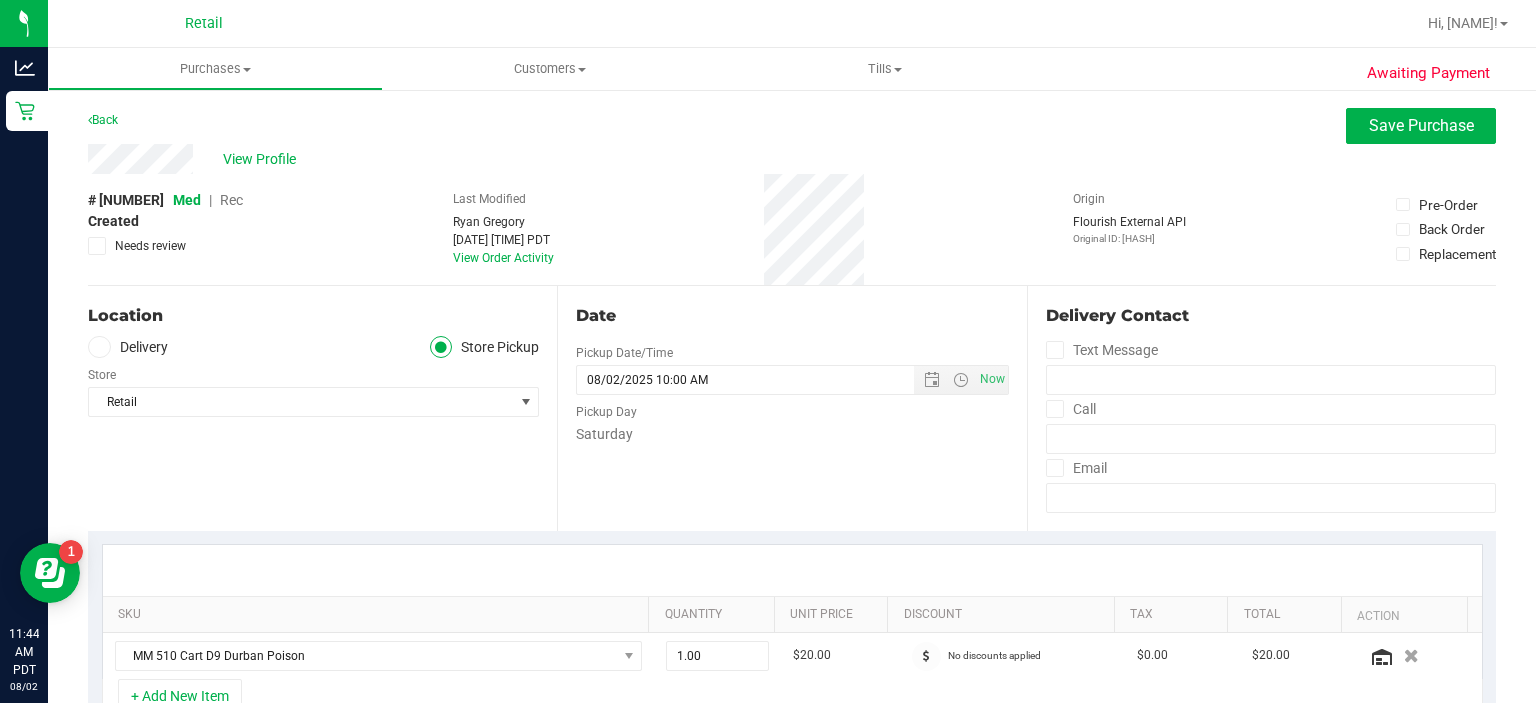 click on "Rec" at bounding box center [231, 200] 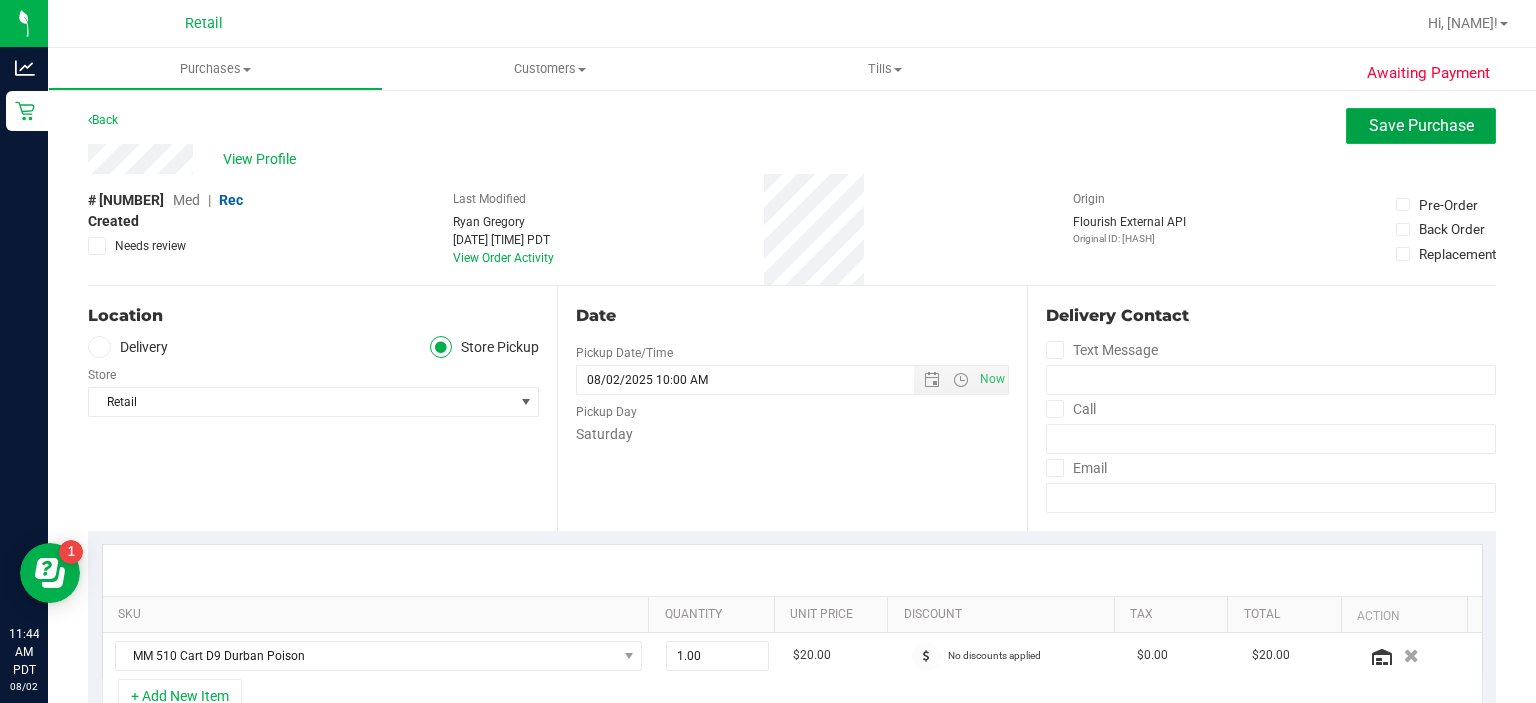 click on "Save Purchase" at bounding box center (1421, 125) 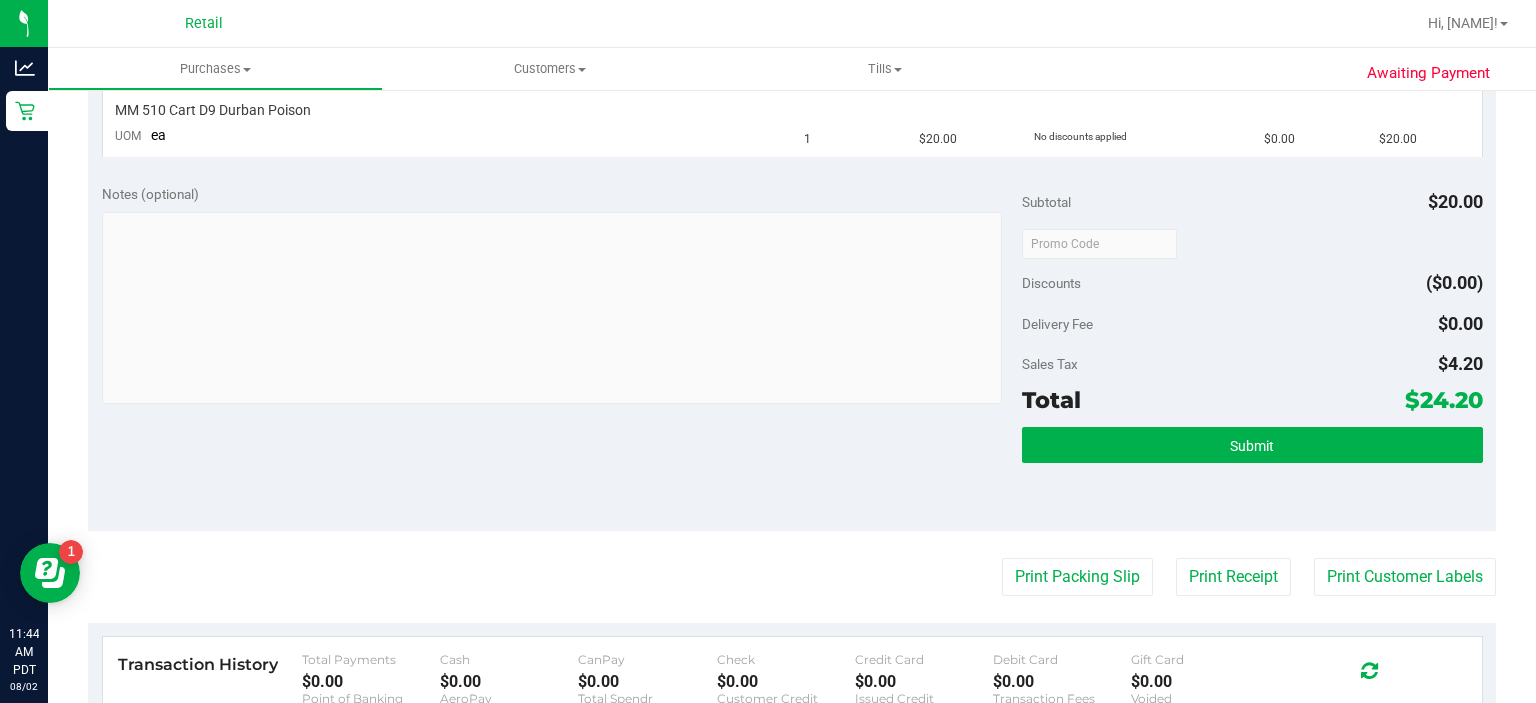 scroll, scrollTop: 545, scrollLeft: 0, axis: vertical 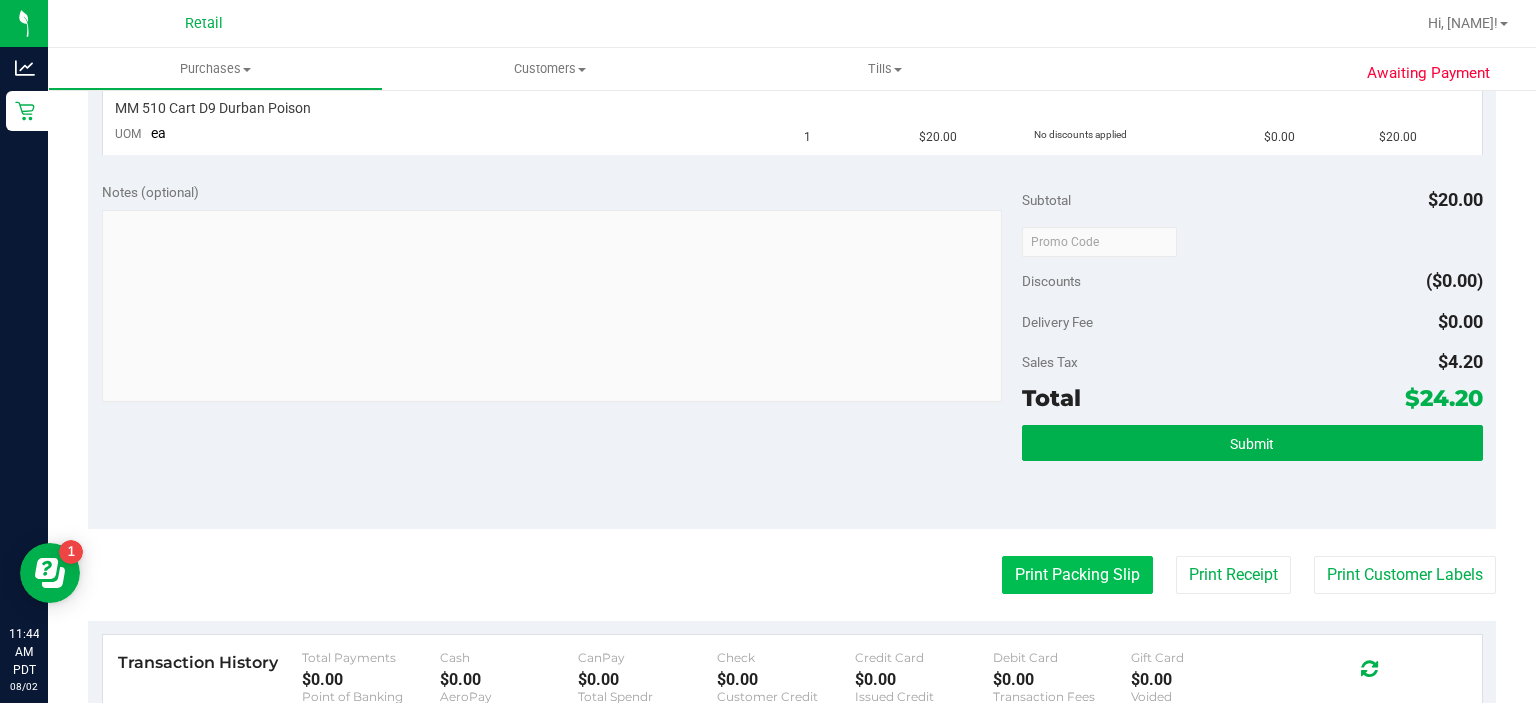 click on "Print Packing Slip" at bounding box center [1077, 575] 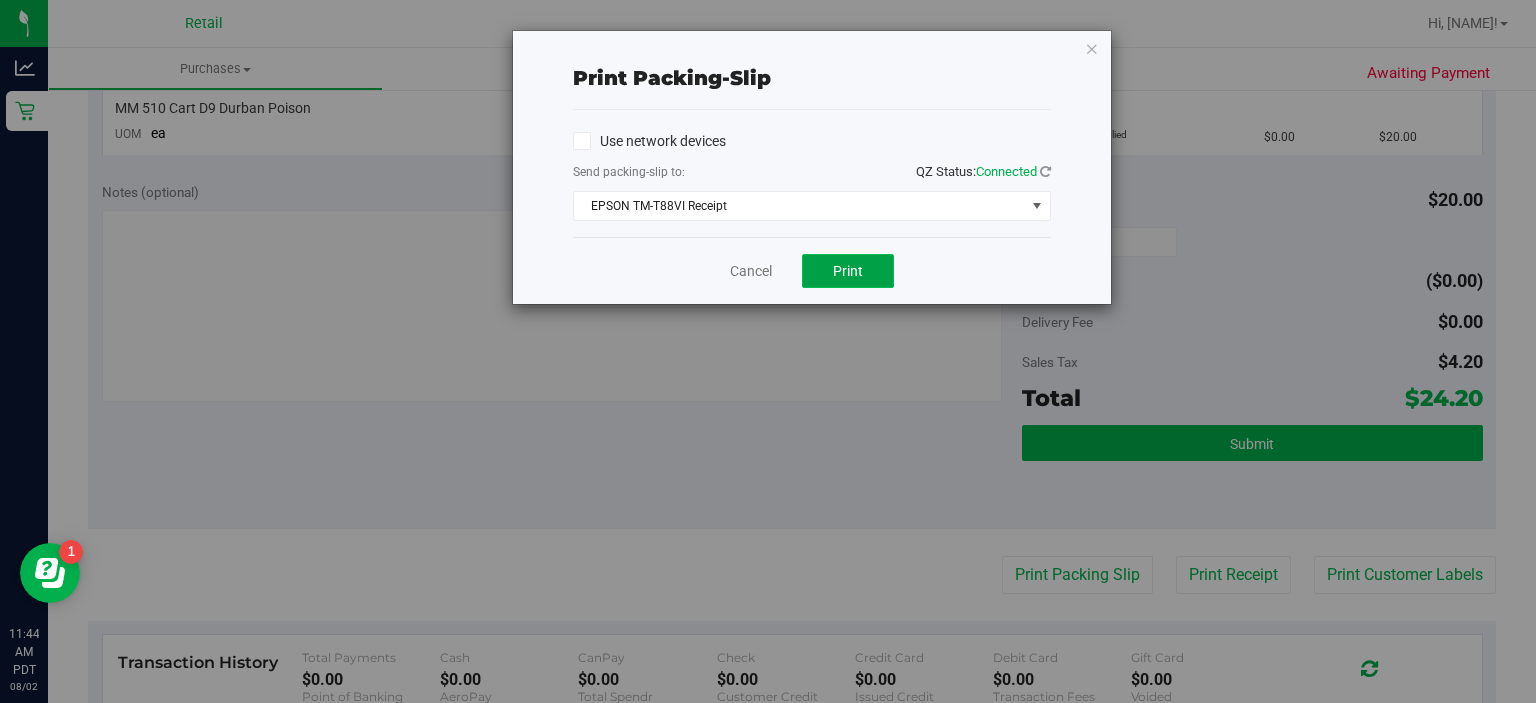 click on "Print" at bounding box center [848, 271] 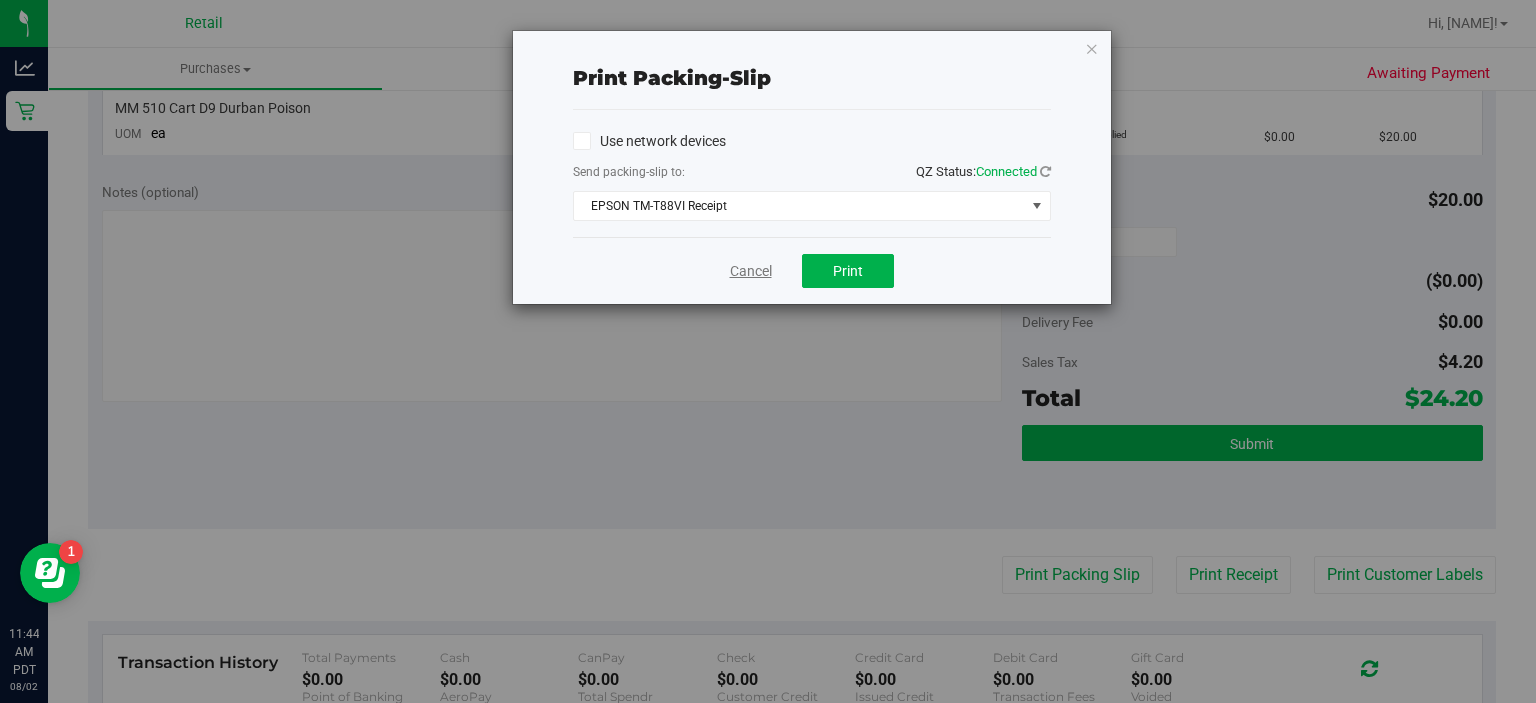 click on "Cancel" at bounding box center (751, 271) 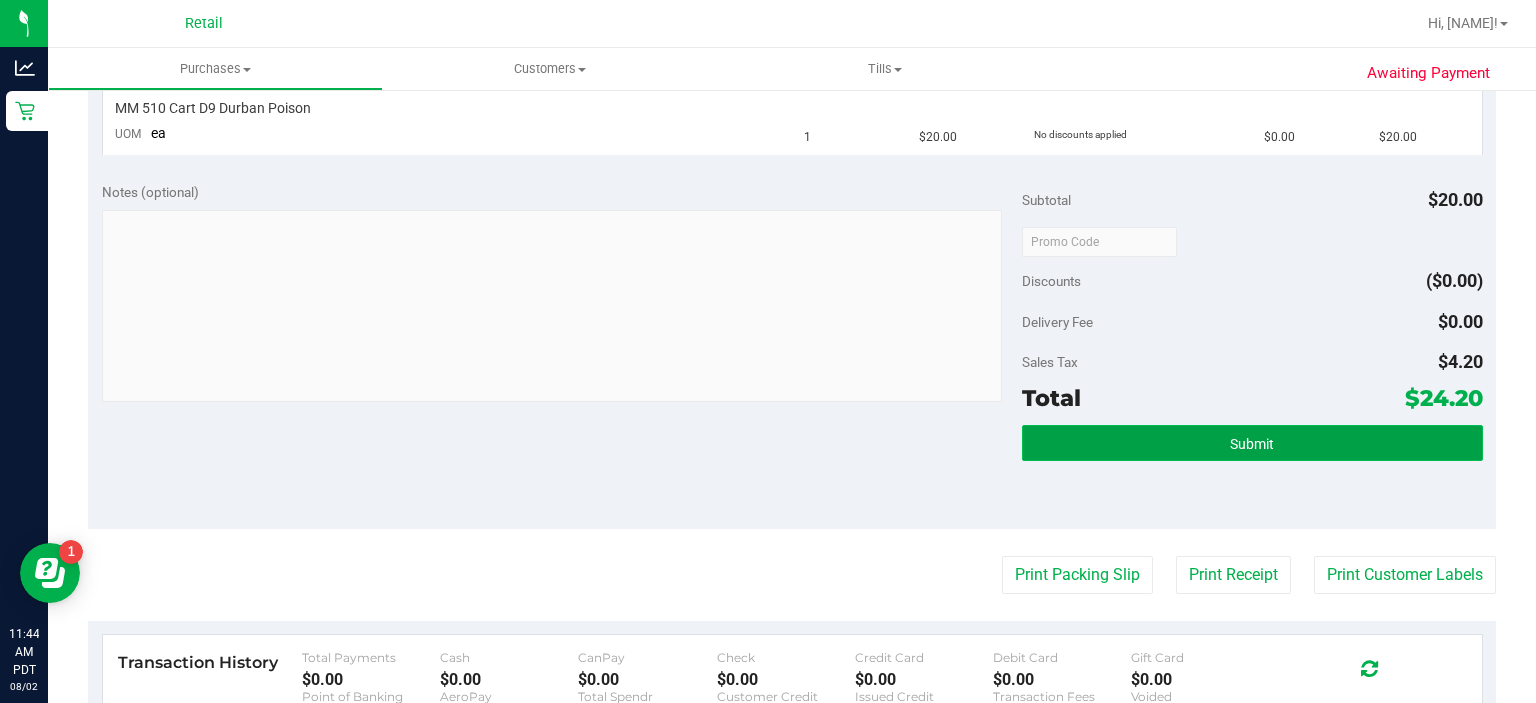 click on "Submit" at bounding box center [1252, 443] 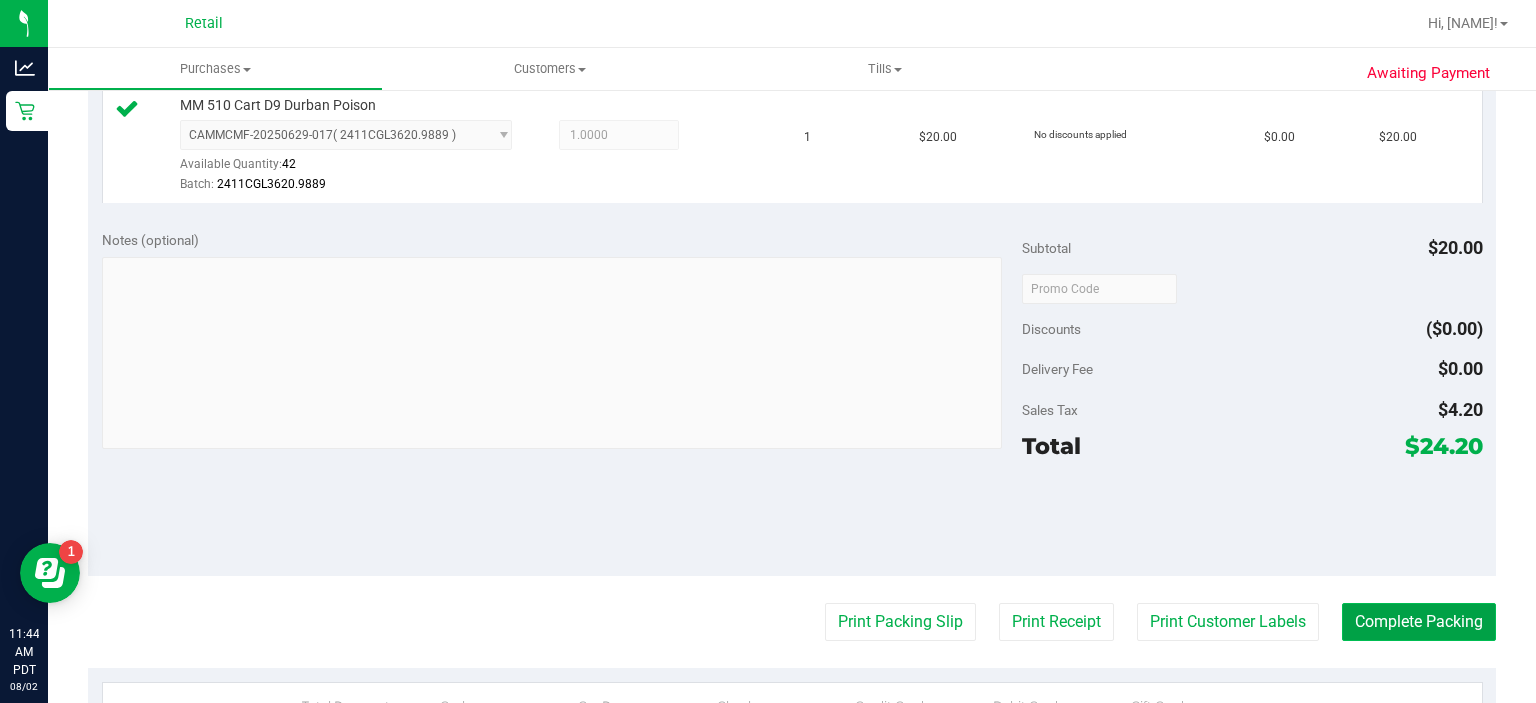 click on "Complete Packing" at bounding box center [1419, 622] 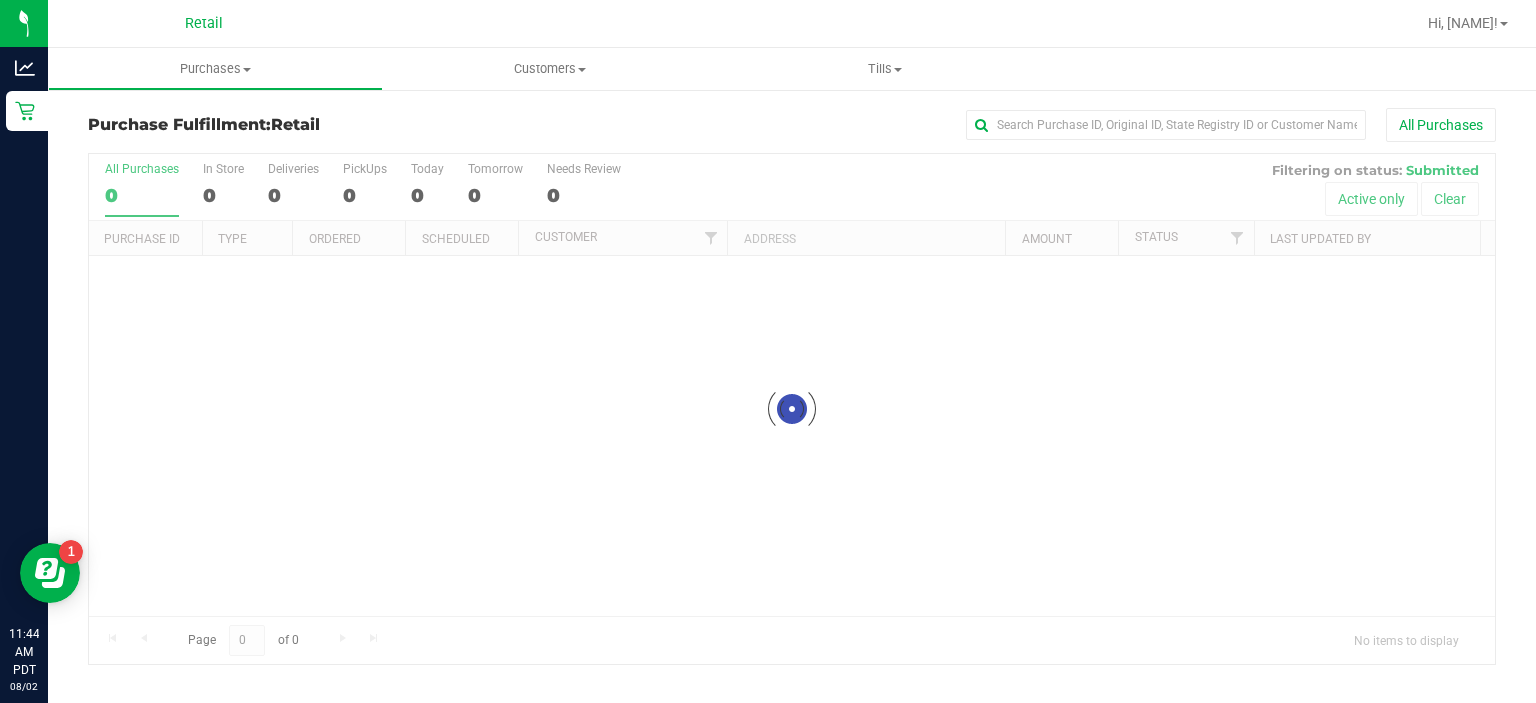 scroll, scrollTop: 0, scrollLeft: 0, axis: both 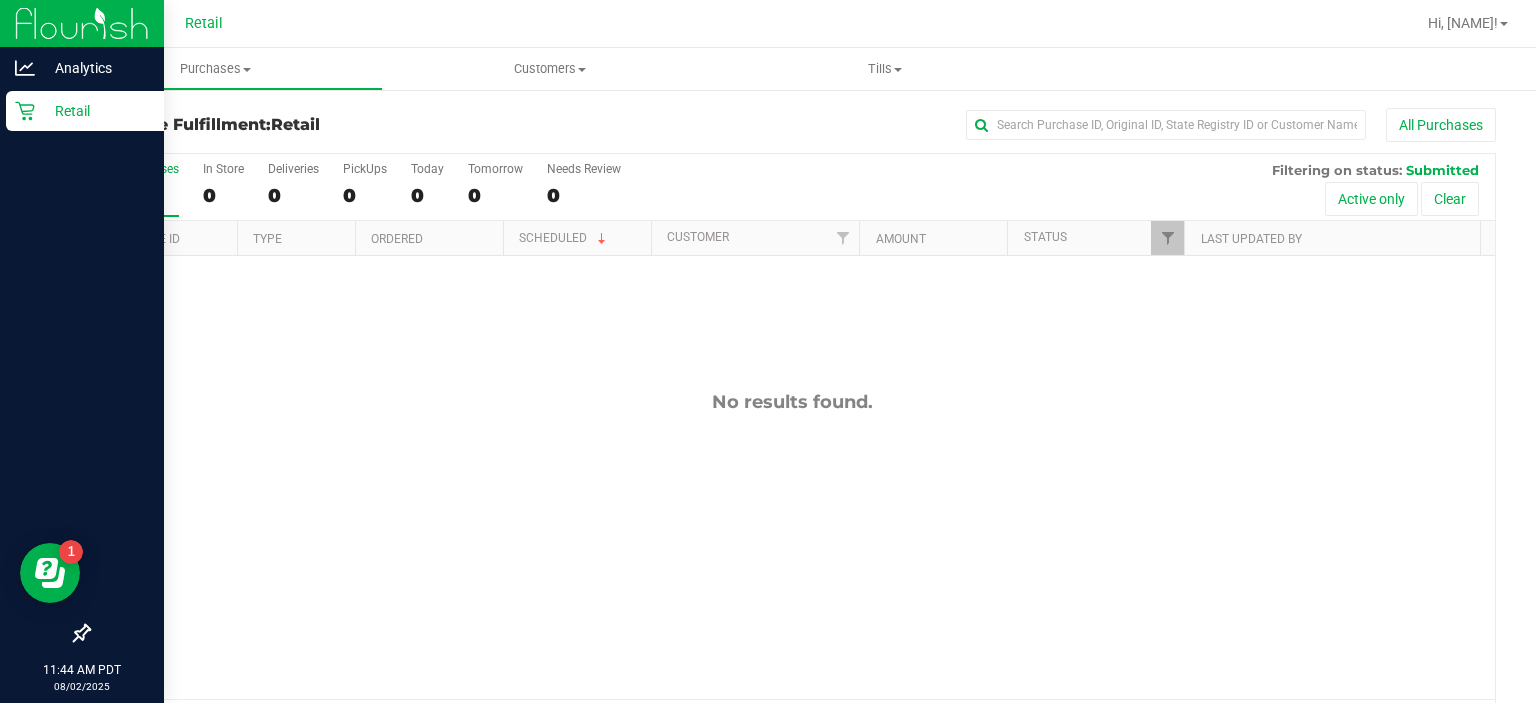 click on "Retail" at bounding box center [85, 111] 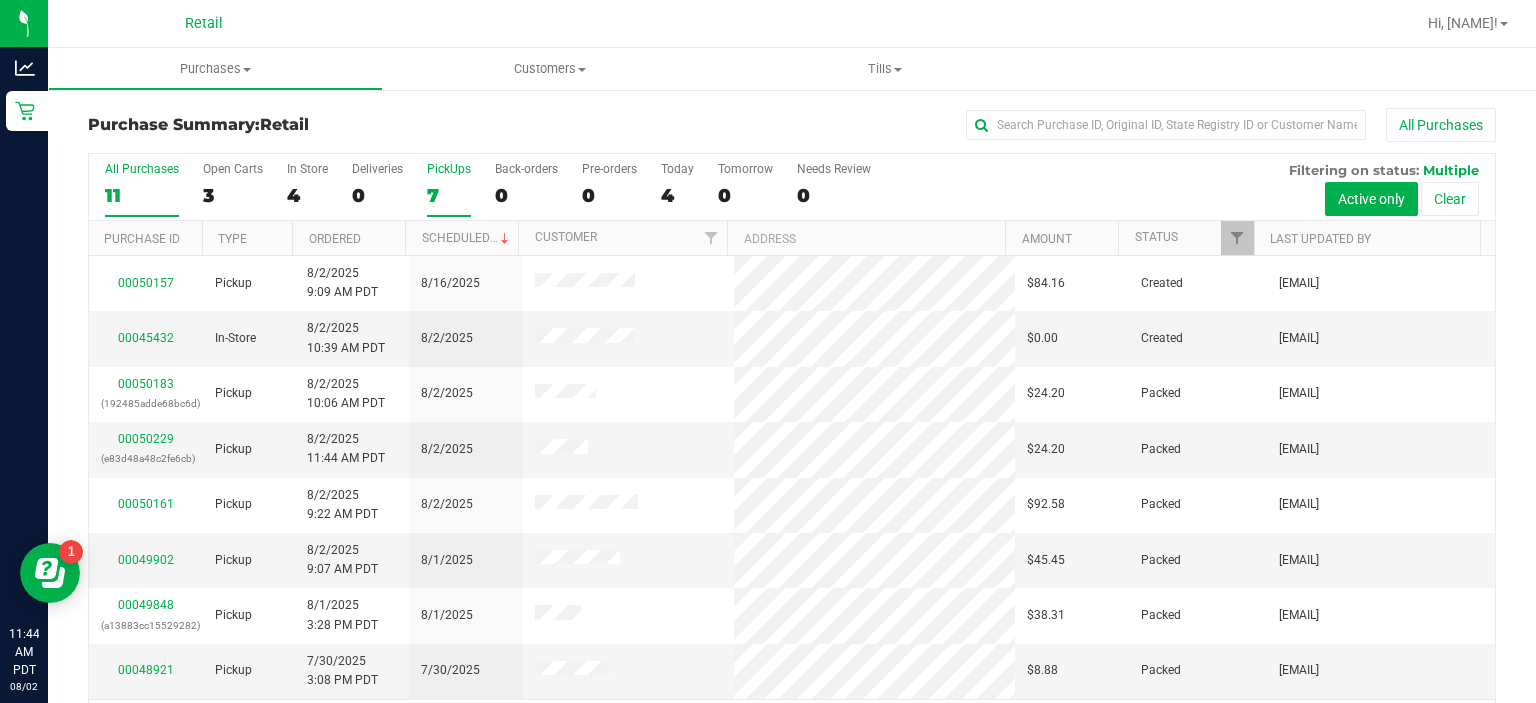click on "PickUps" at bounding box center [449, 169] 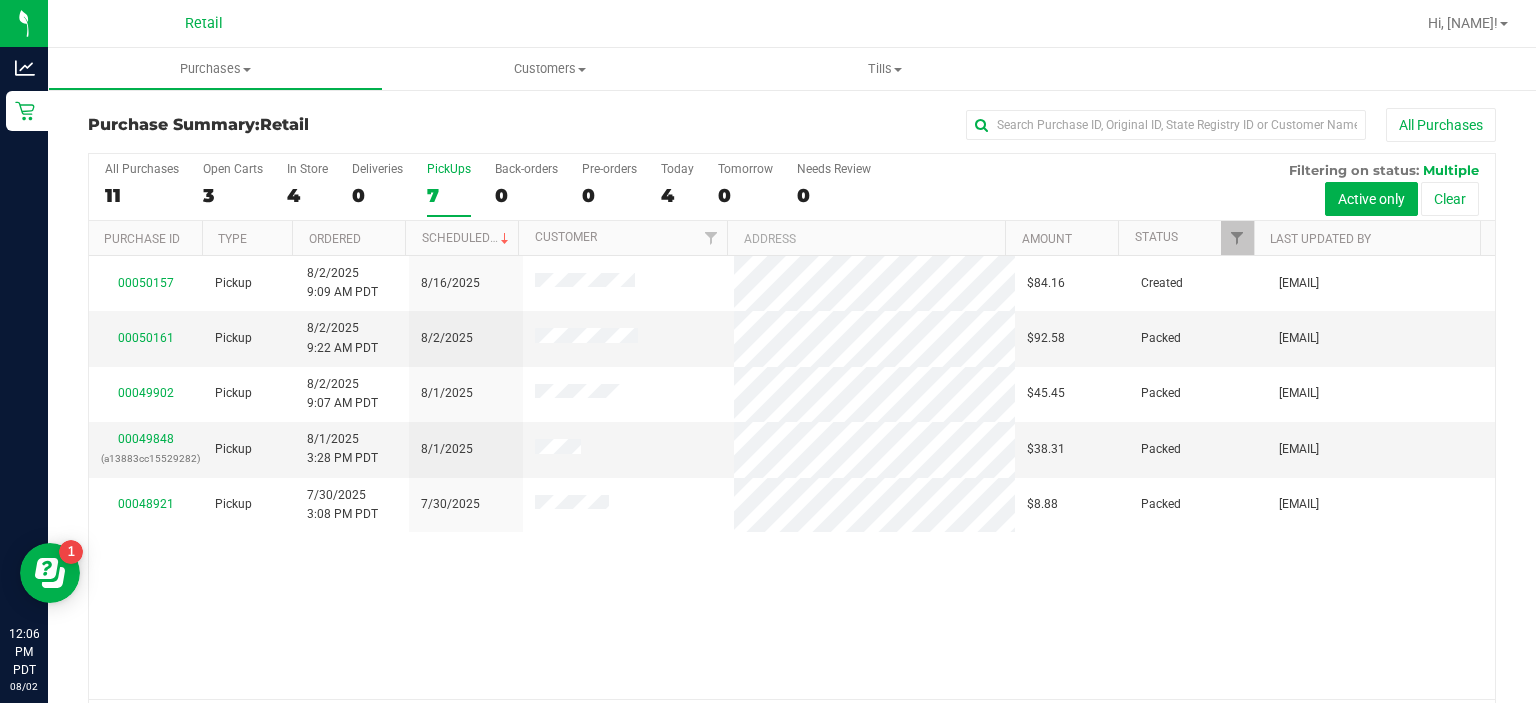 click on "PickUps" at bounding box center (449, 169) 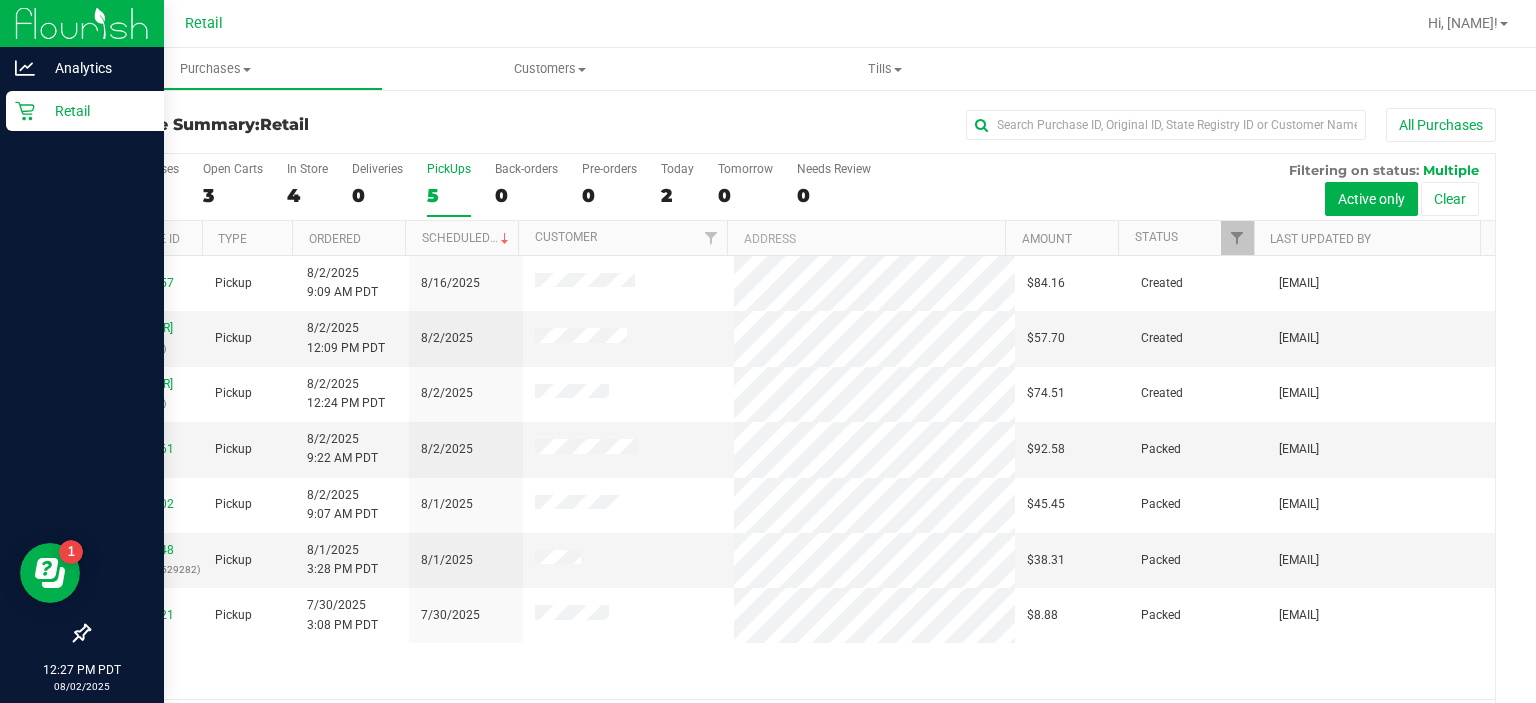 click on "Retail" at bounding box center (85, 111) 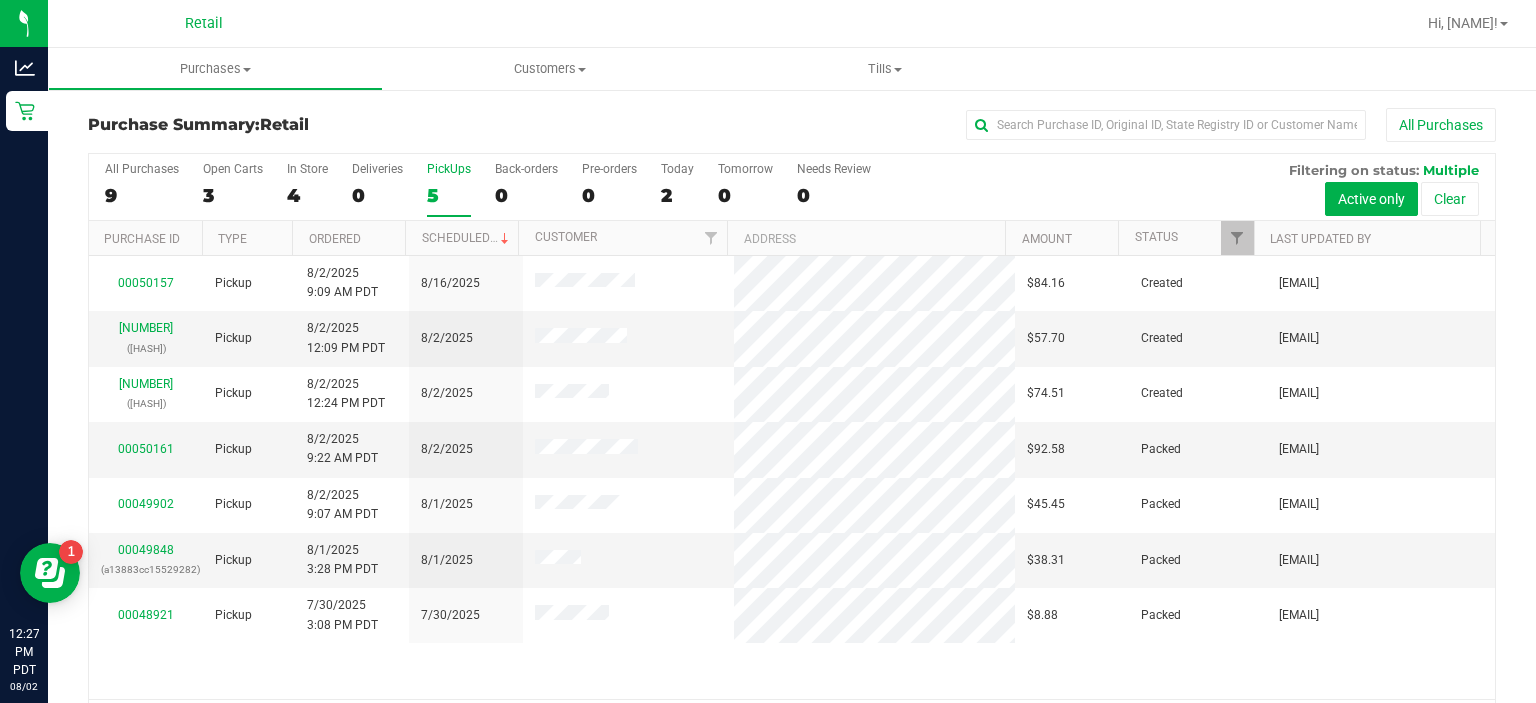 click on "PickUps" at bounding box center (449, 169) 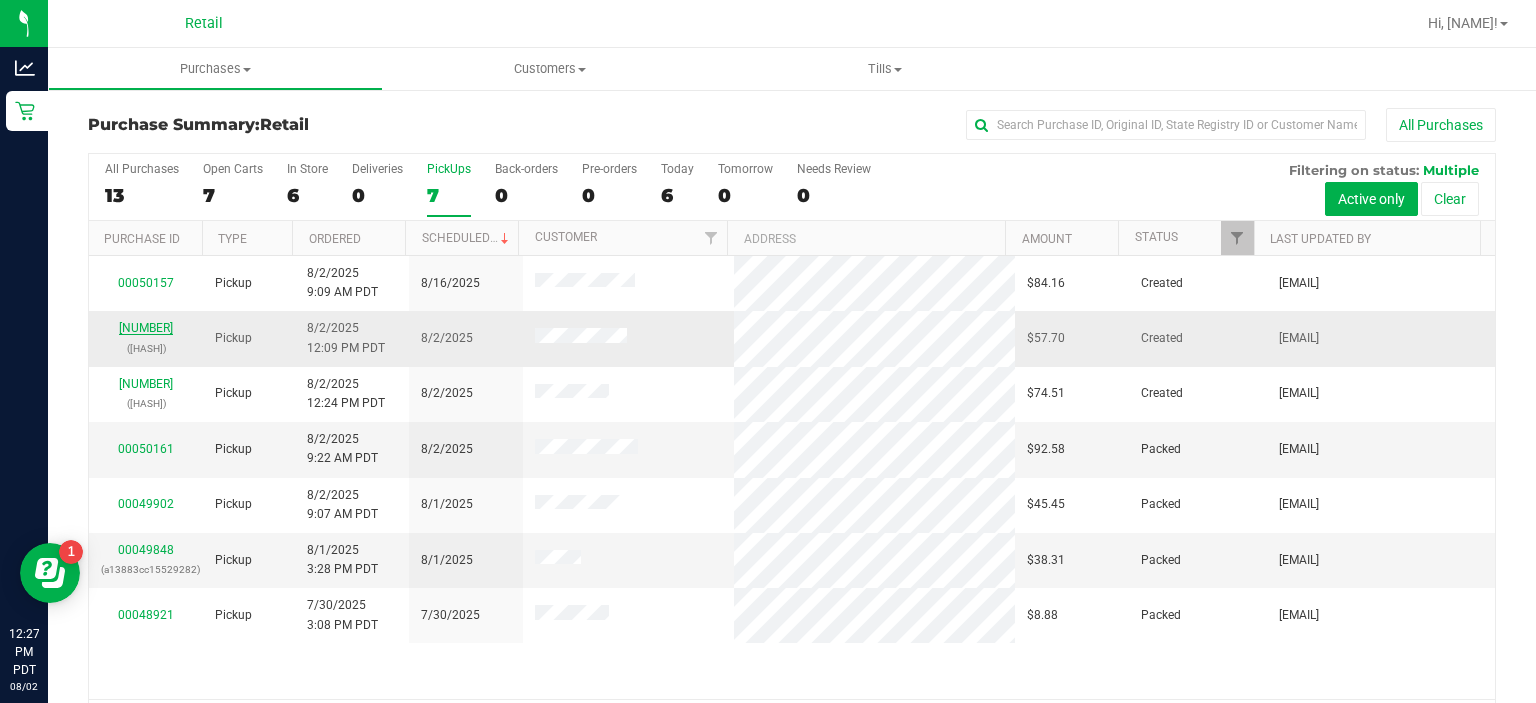 click on "[NUMBER]" at bounding box center (146, 328) 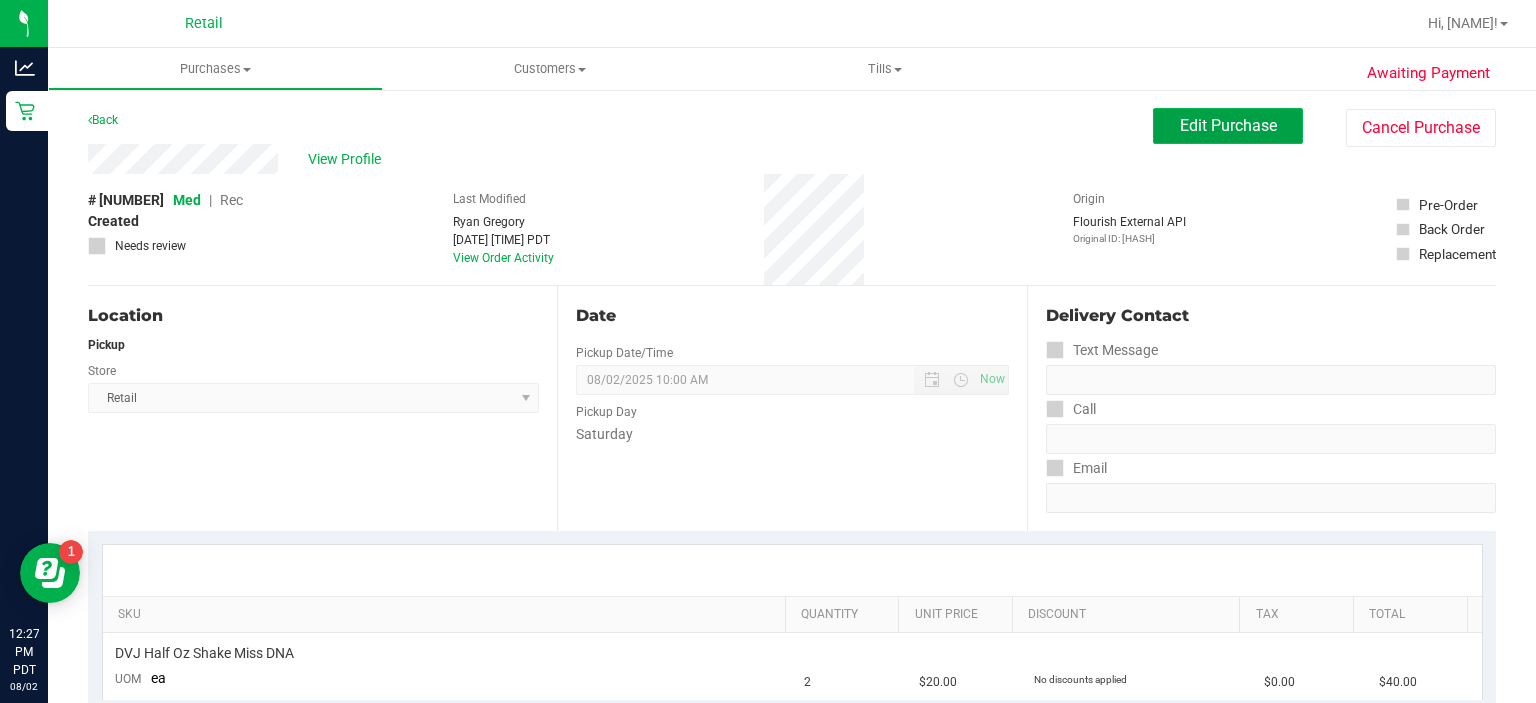 click on "Edit Purchase" at bounding box center [1228, 125] 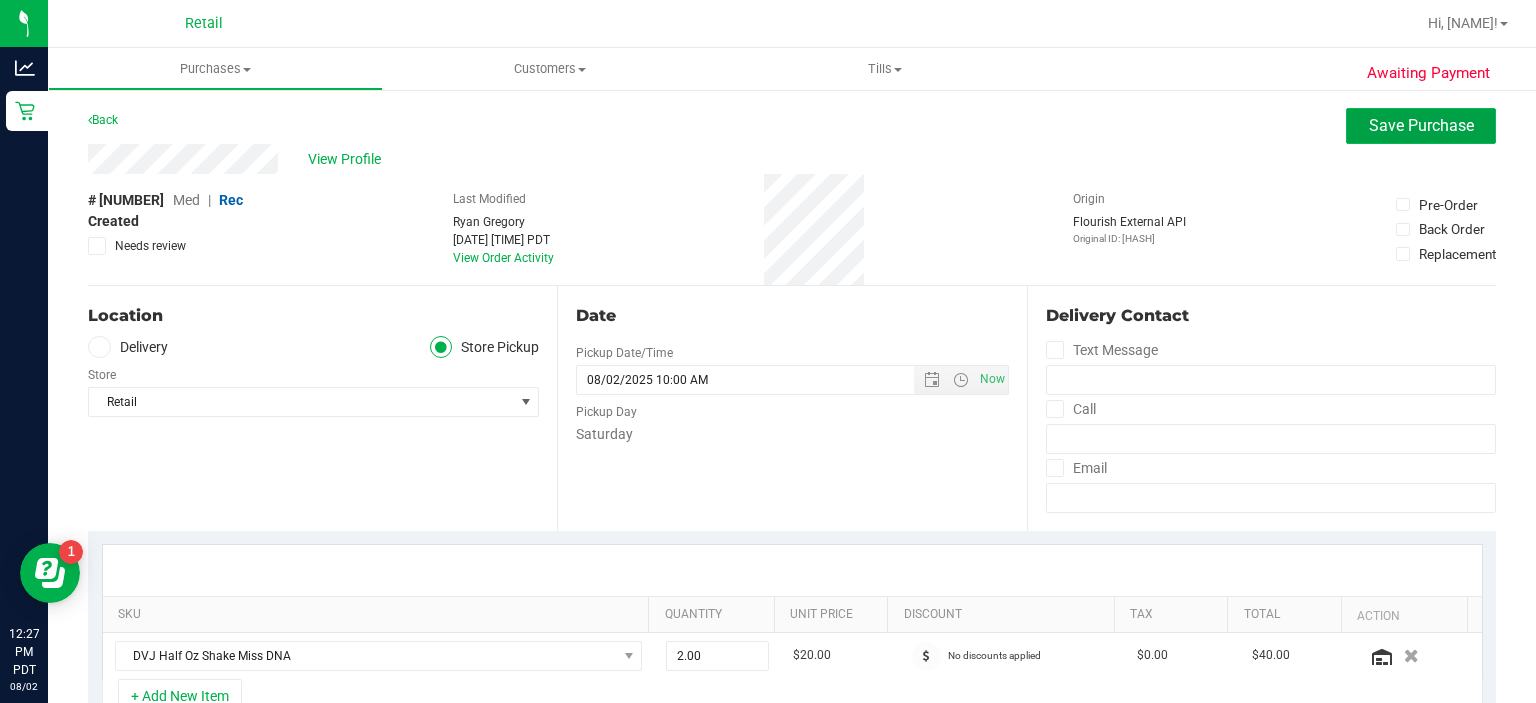 click on "Save Purchase" at bounding box center (1421, 126) 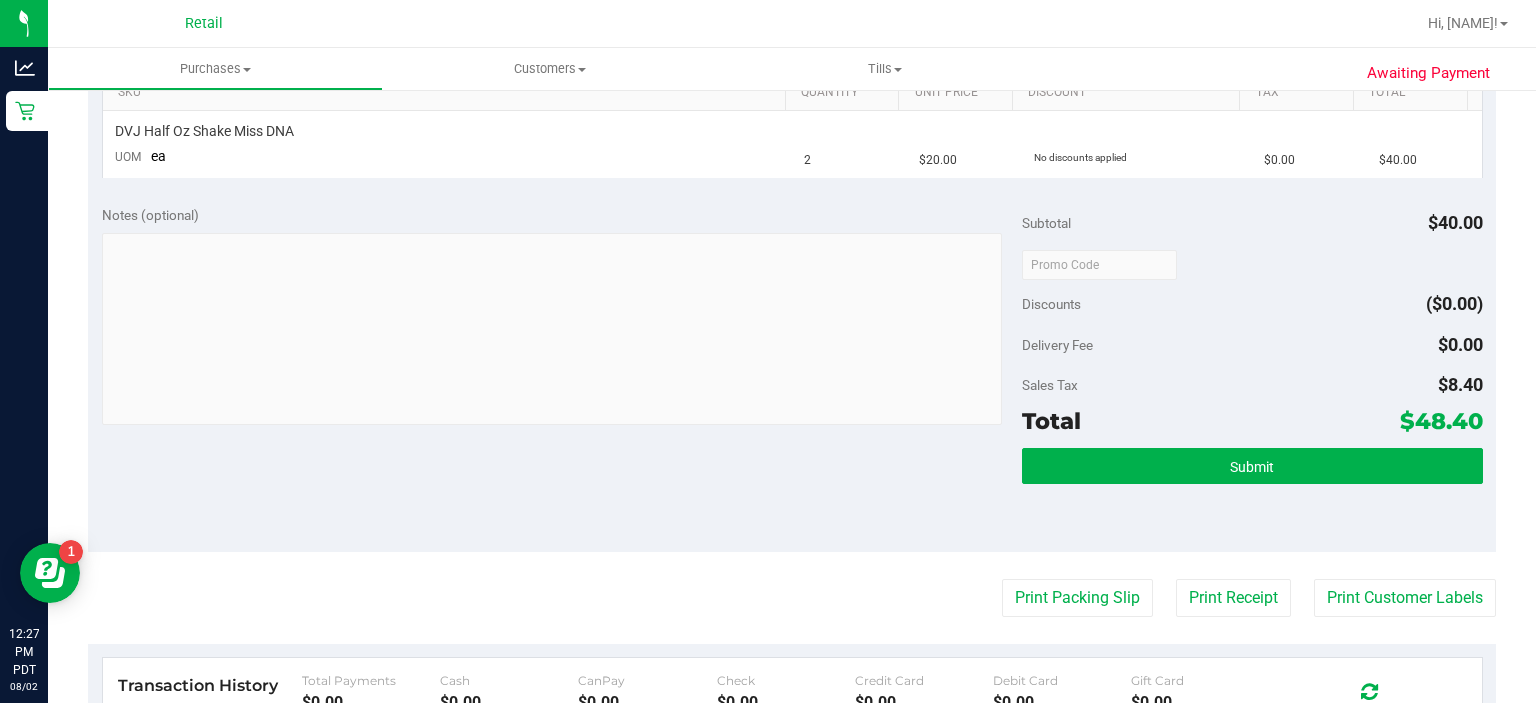 scroll, scrollTop: 545, scrollLeft: 0, axis: vertical 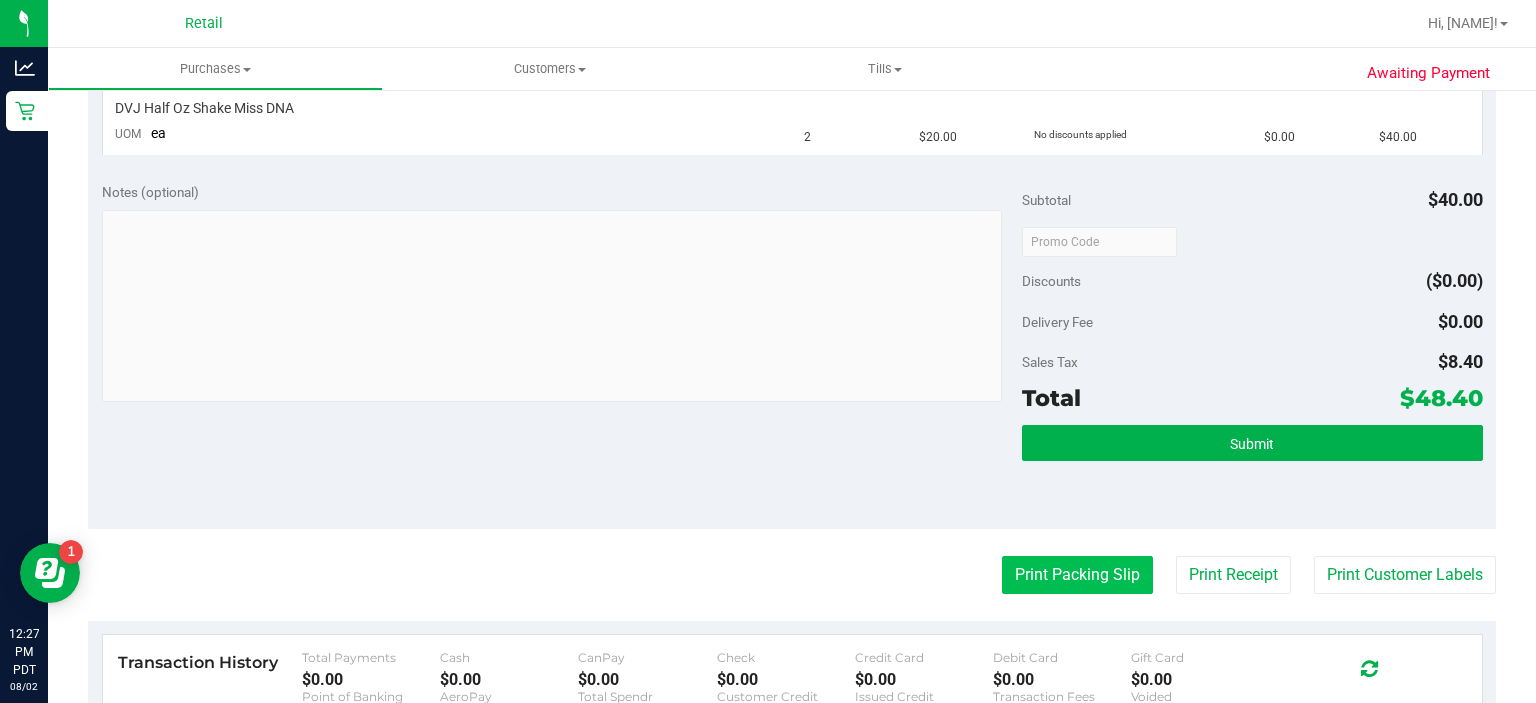 click on "Print Packing Slip" at bounding box center (1077, 575) 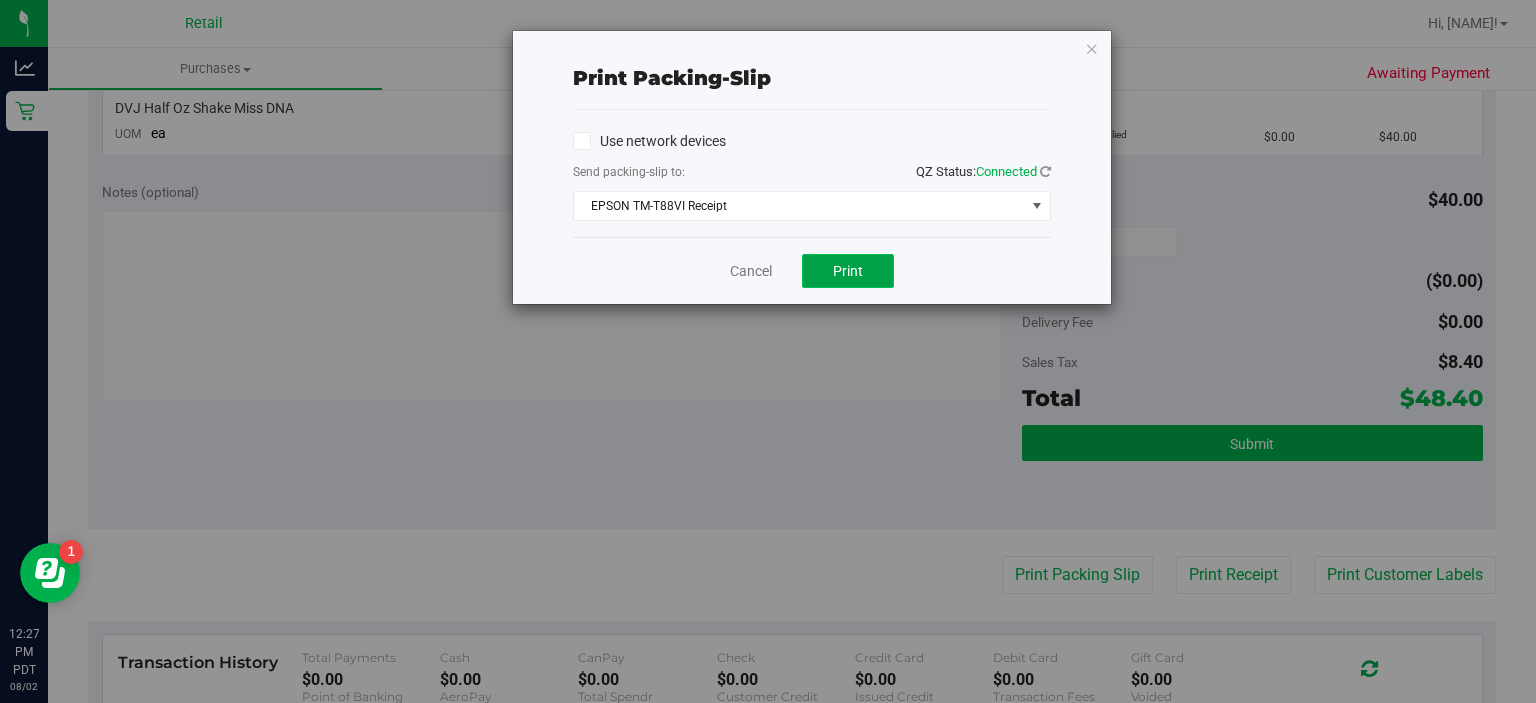 click on "Print" at bounding box center (848, 271) 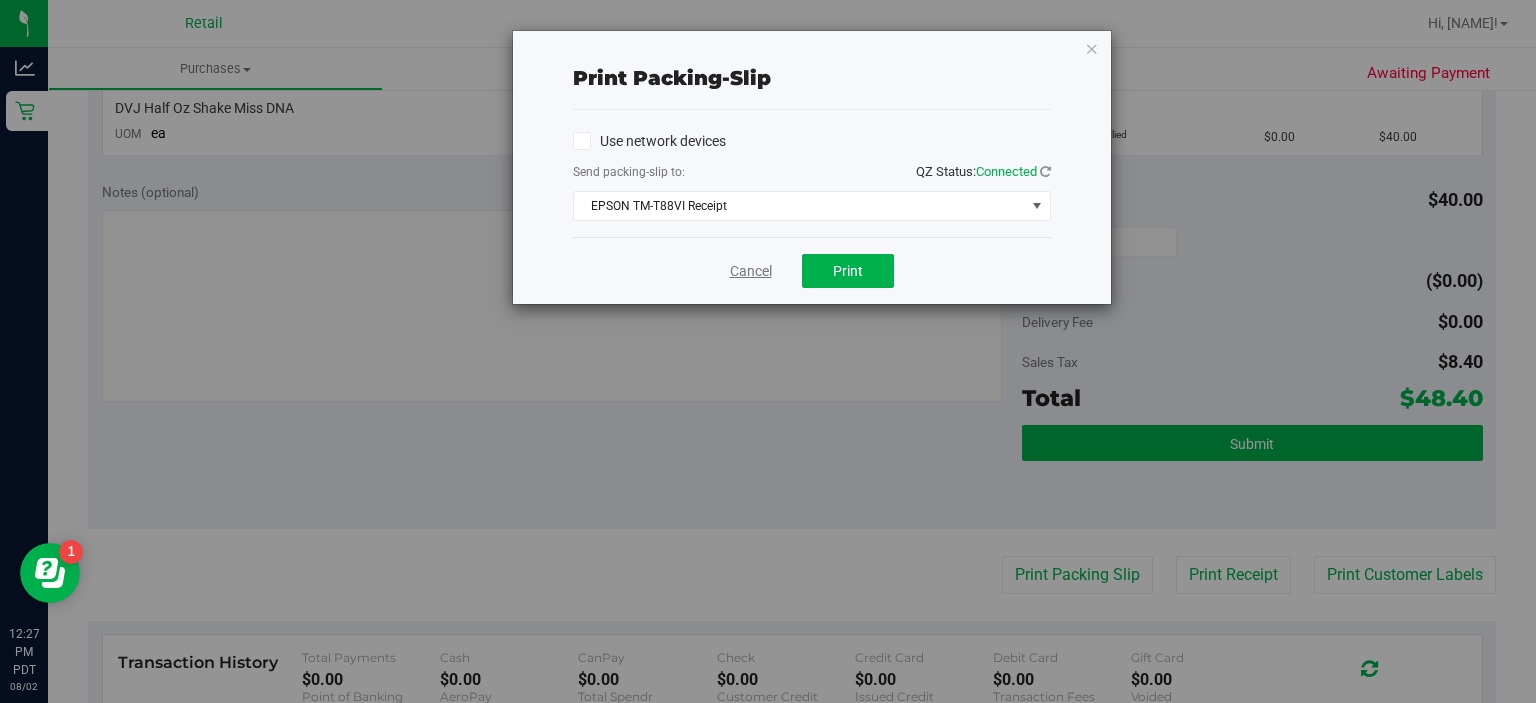 click on "Cancel" at bounding box center (751, 271) 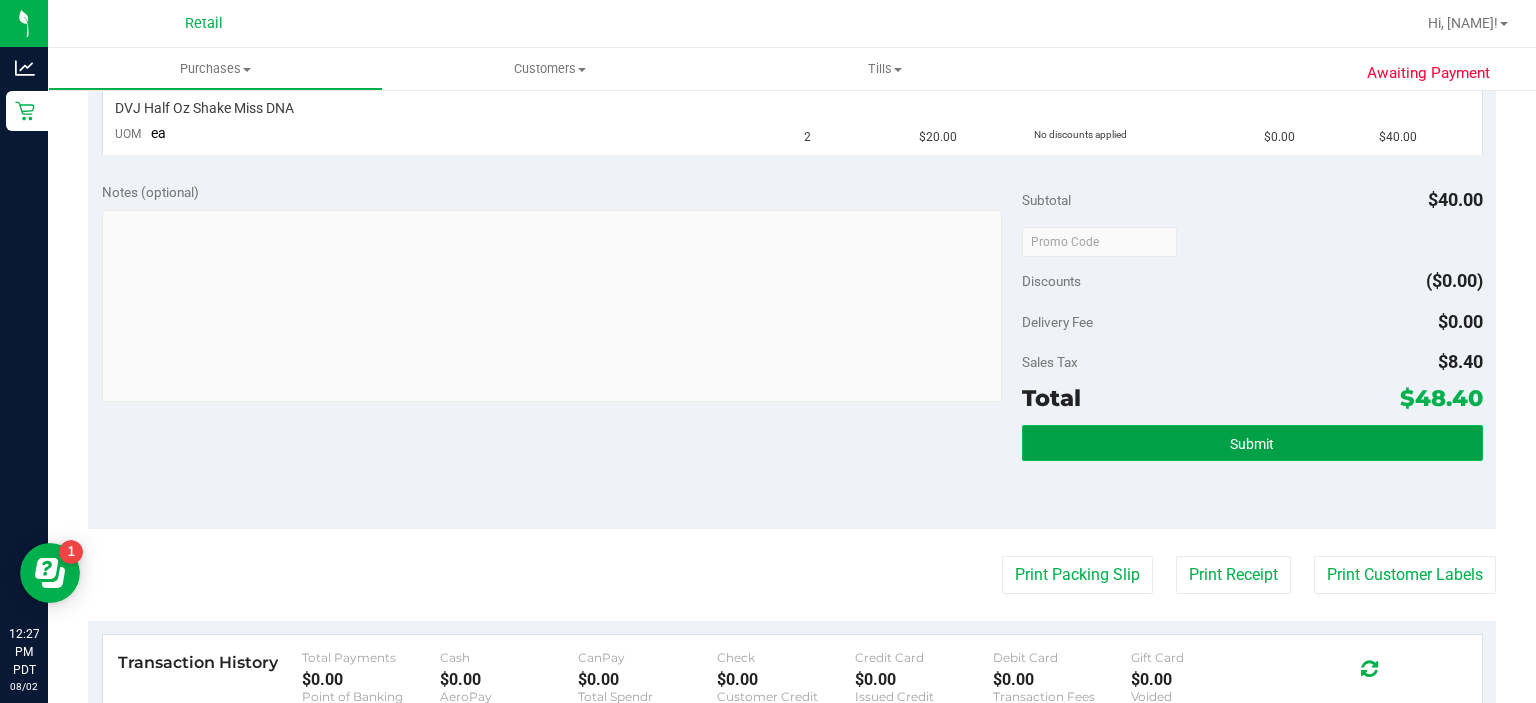 click on "Submit" at bounding box center (1252, 443) 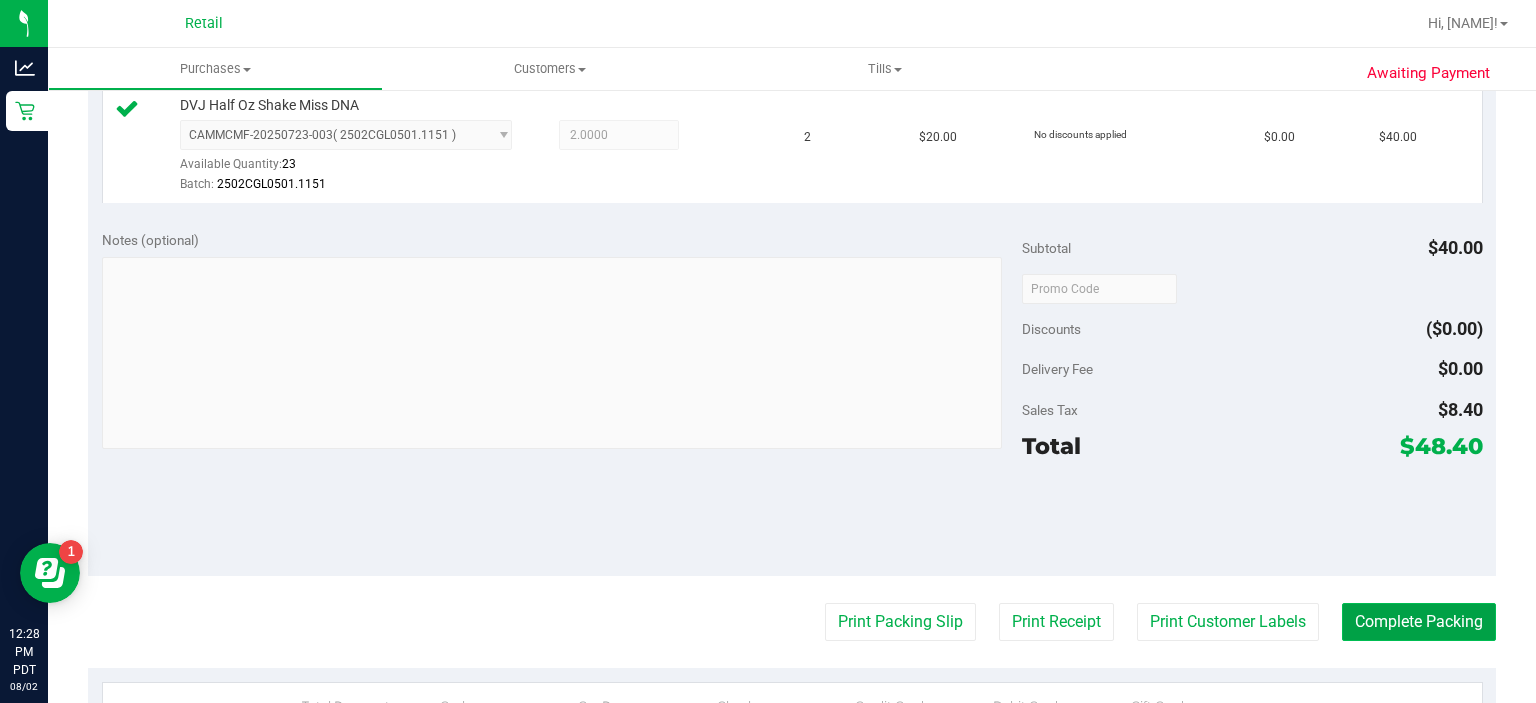 click on "Complete Packing" at bounding box center (1419, 622) 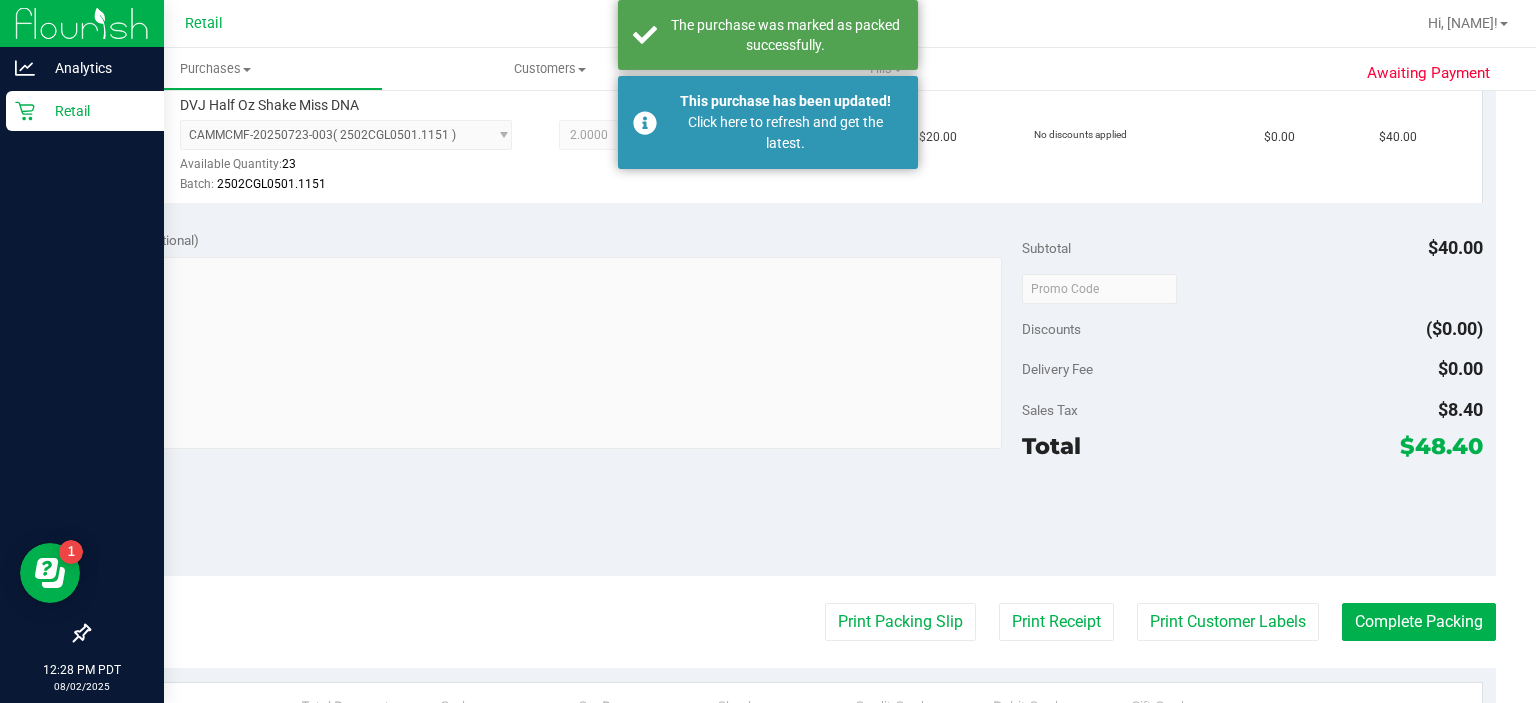 click on "Retail" at bounding box center (82, 112) 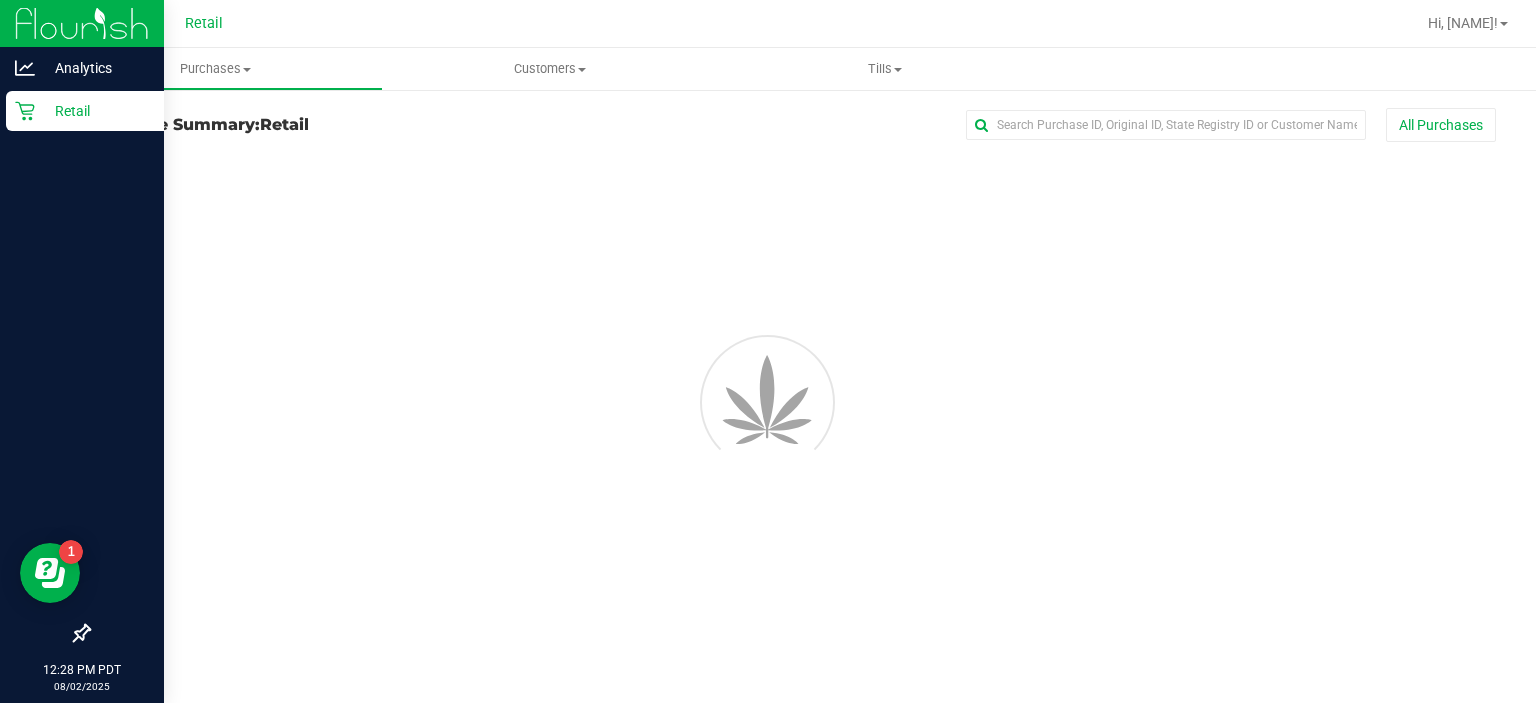 scroll, scrollTop: 0, scrollLeft: 0, axis: both 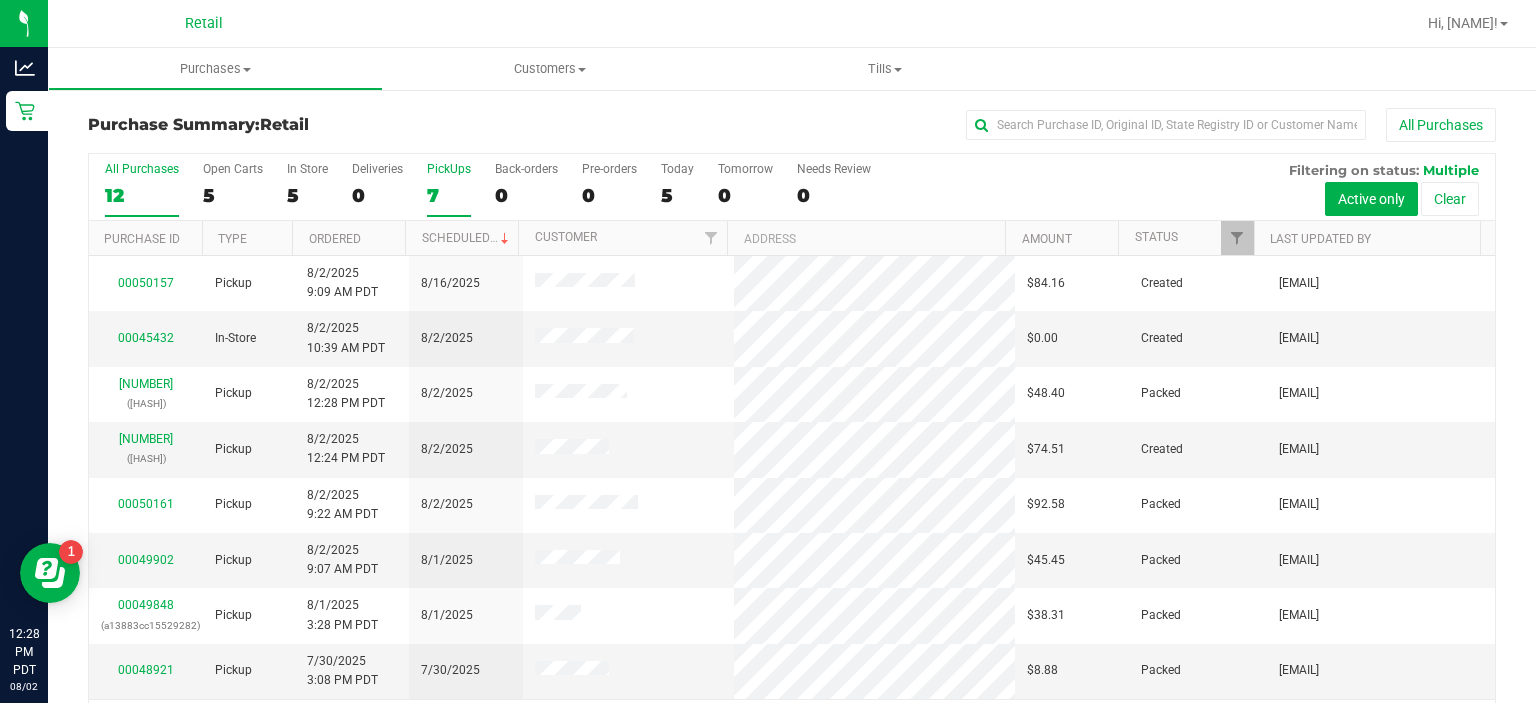 click on "PickUps" at bounding box center [449, 169] 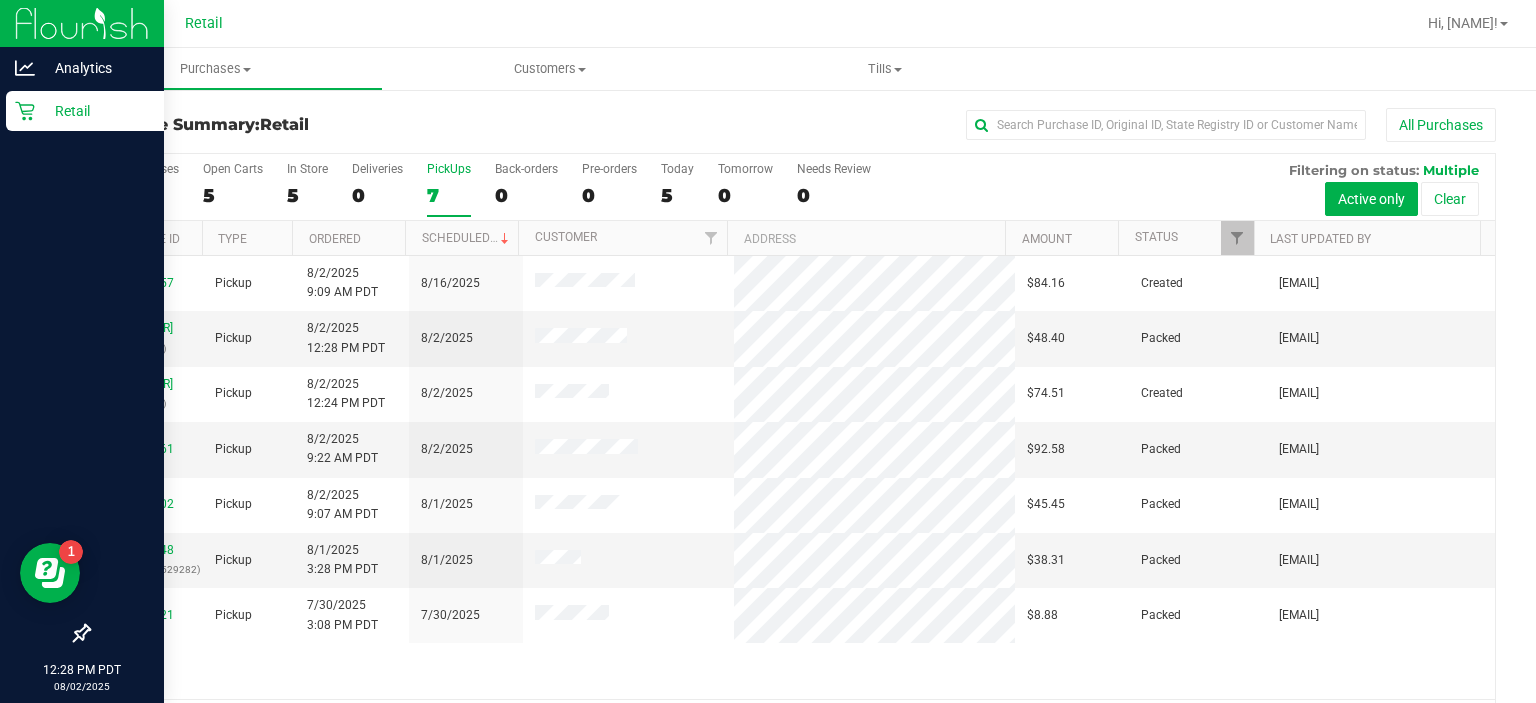 click on "Retail" at bounding box center [82, 112] 